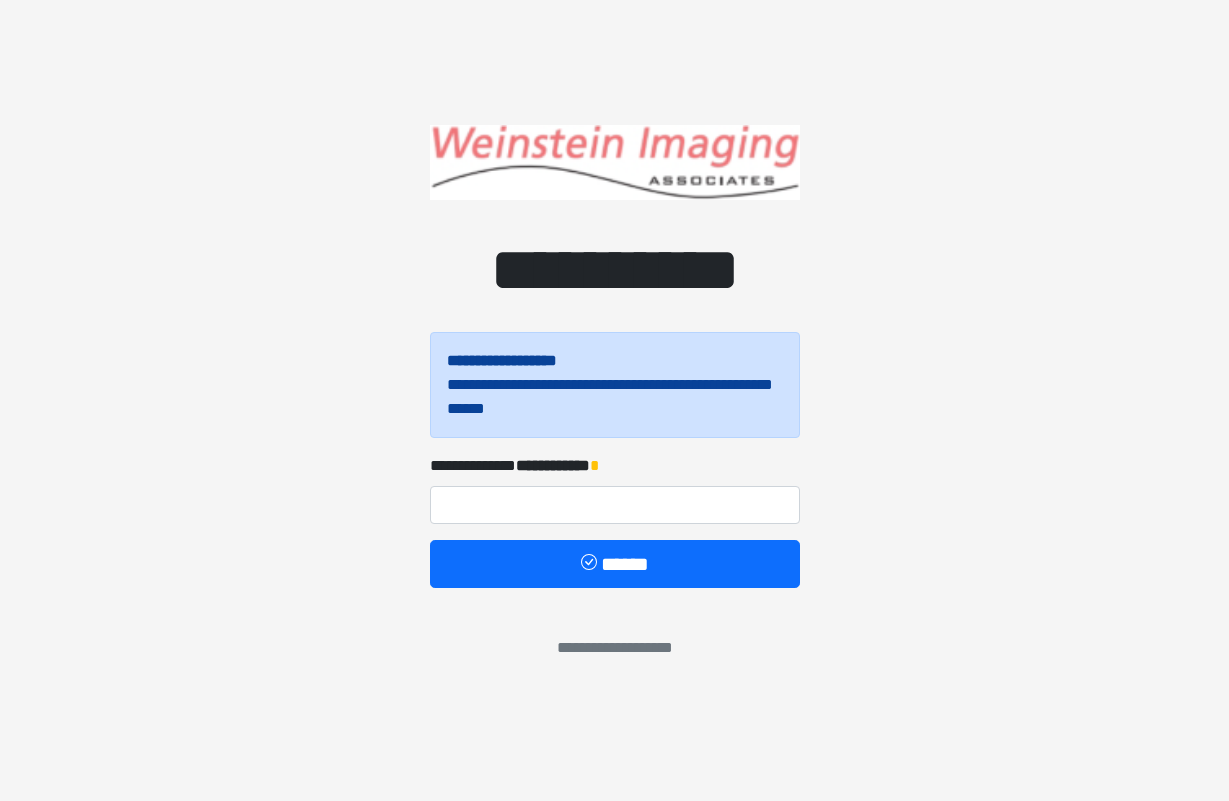 scroll, scrollTop: 0, scrollLeft: 0, axis: both 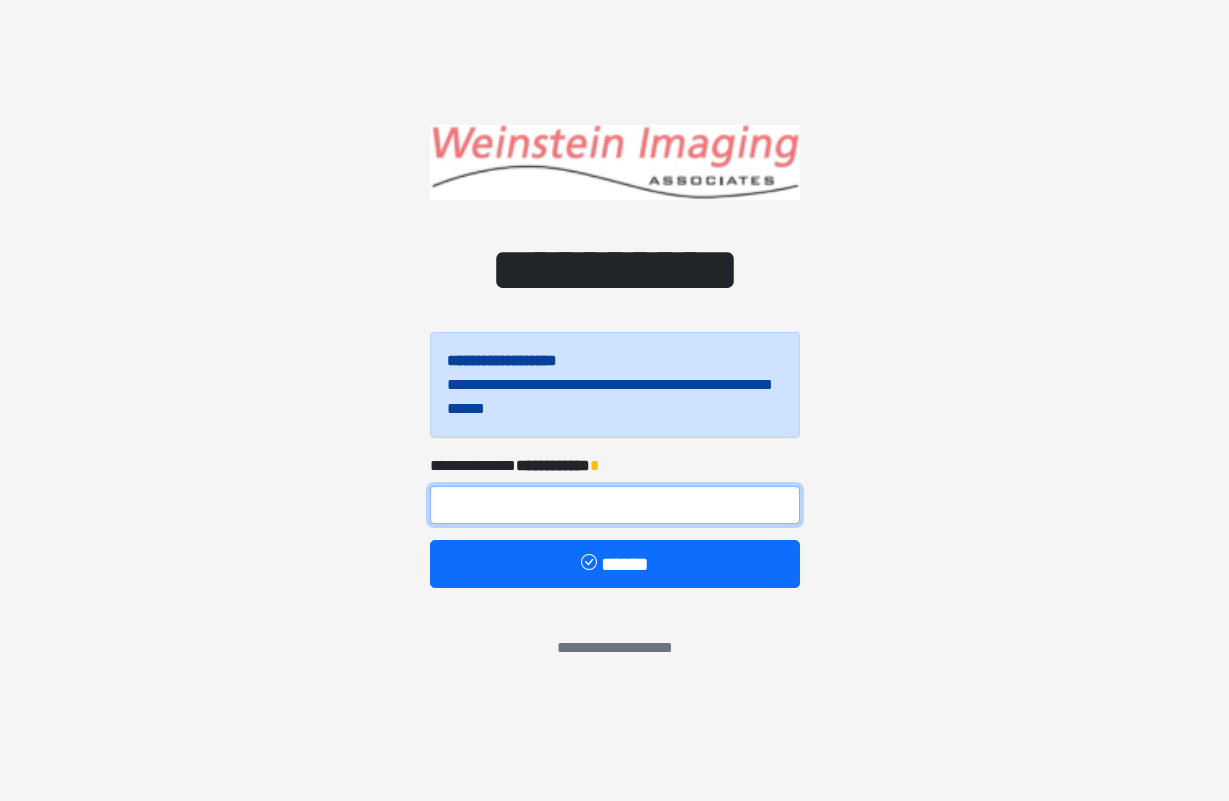 click at bounding box center [615, 505] 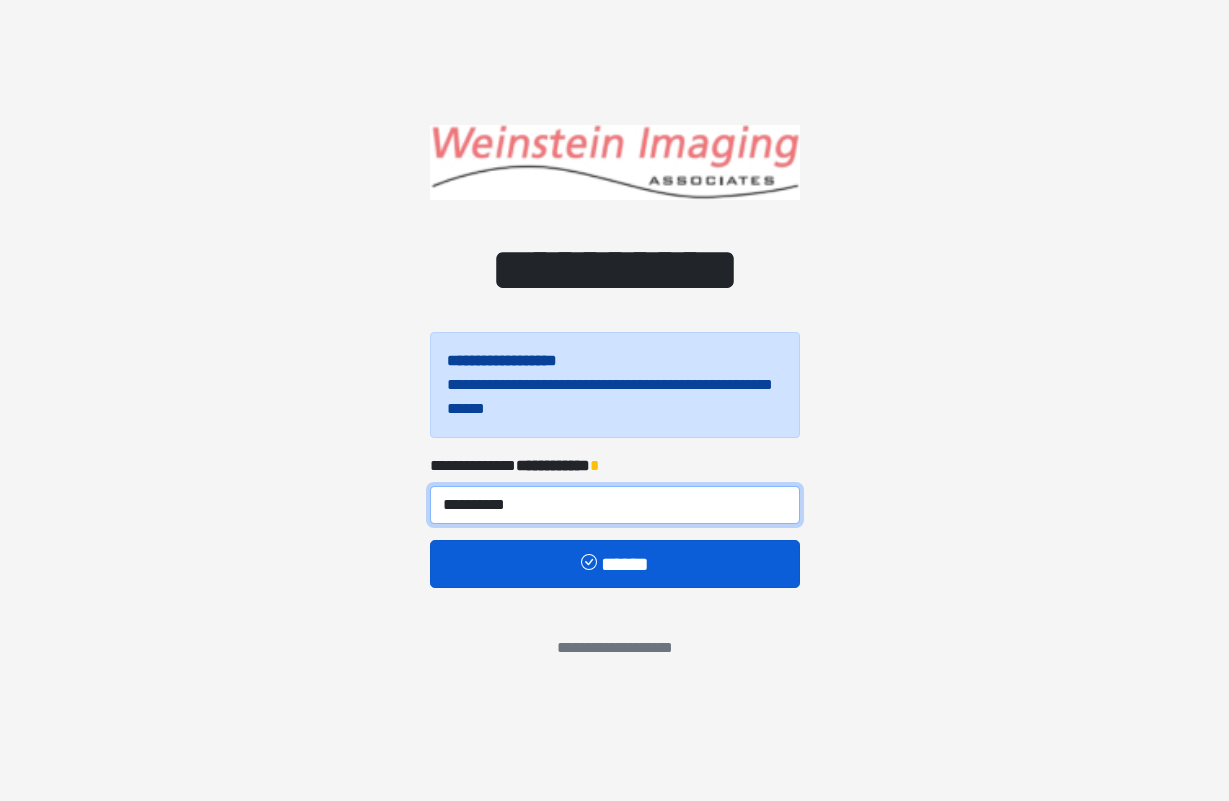 type on "**********" 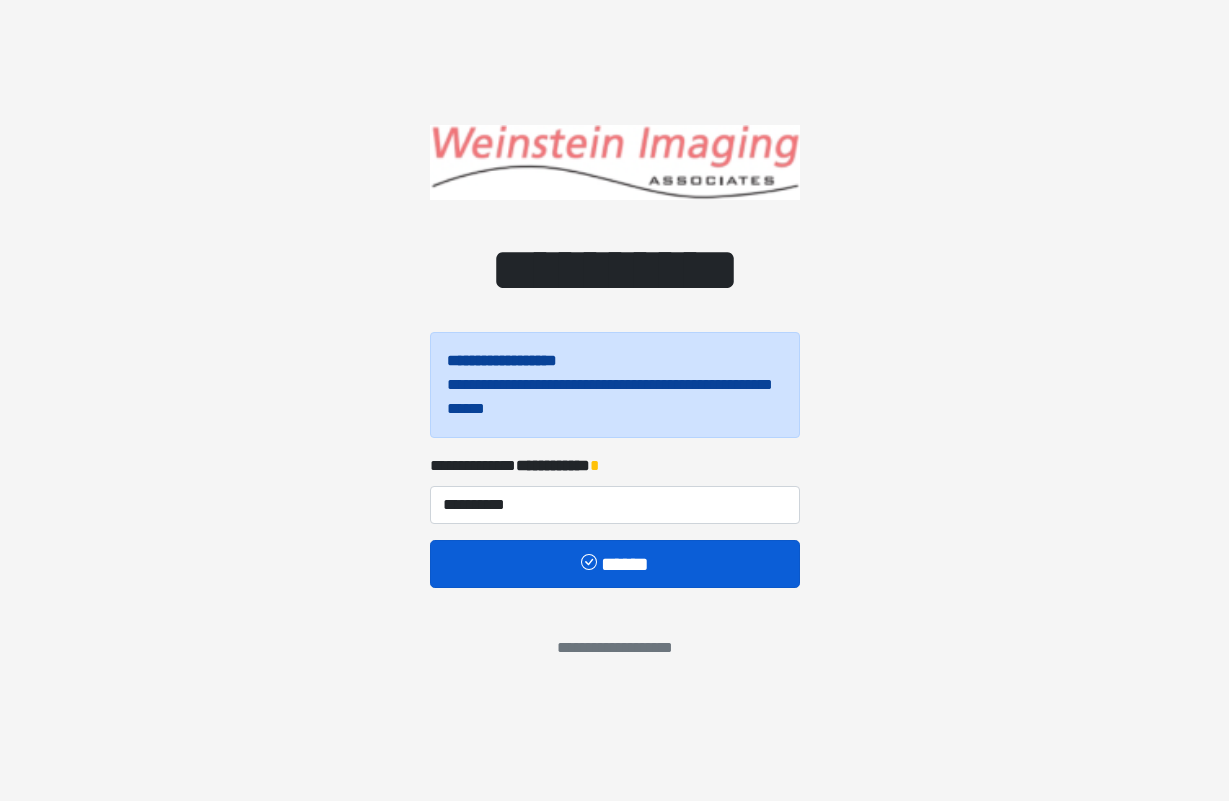 click on "******" at bounding box center [615, 564] 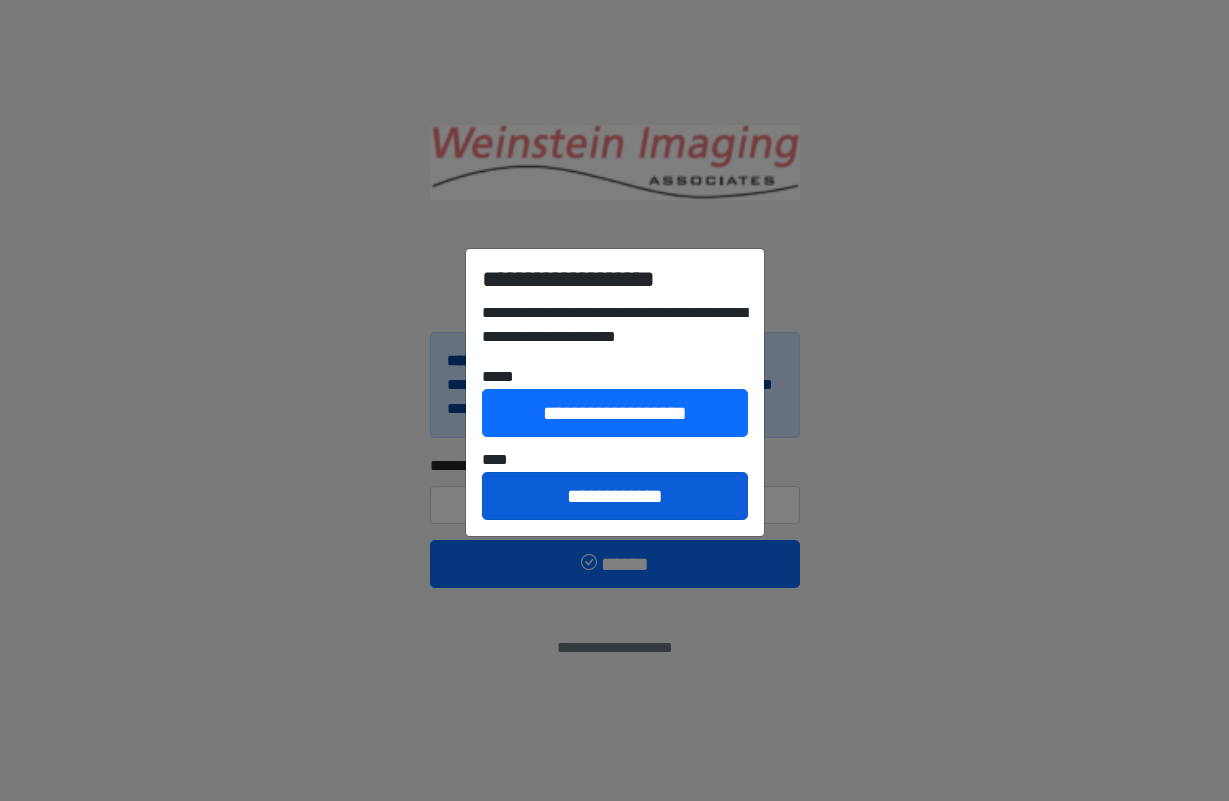 click on "**********" at bounding box center [615, 496] 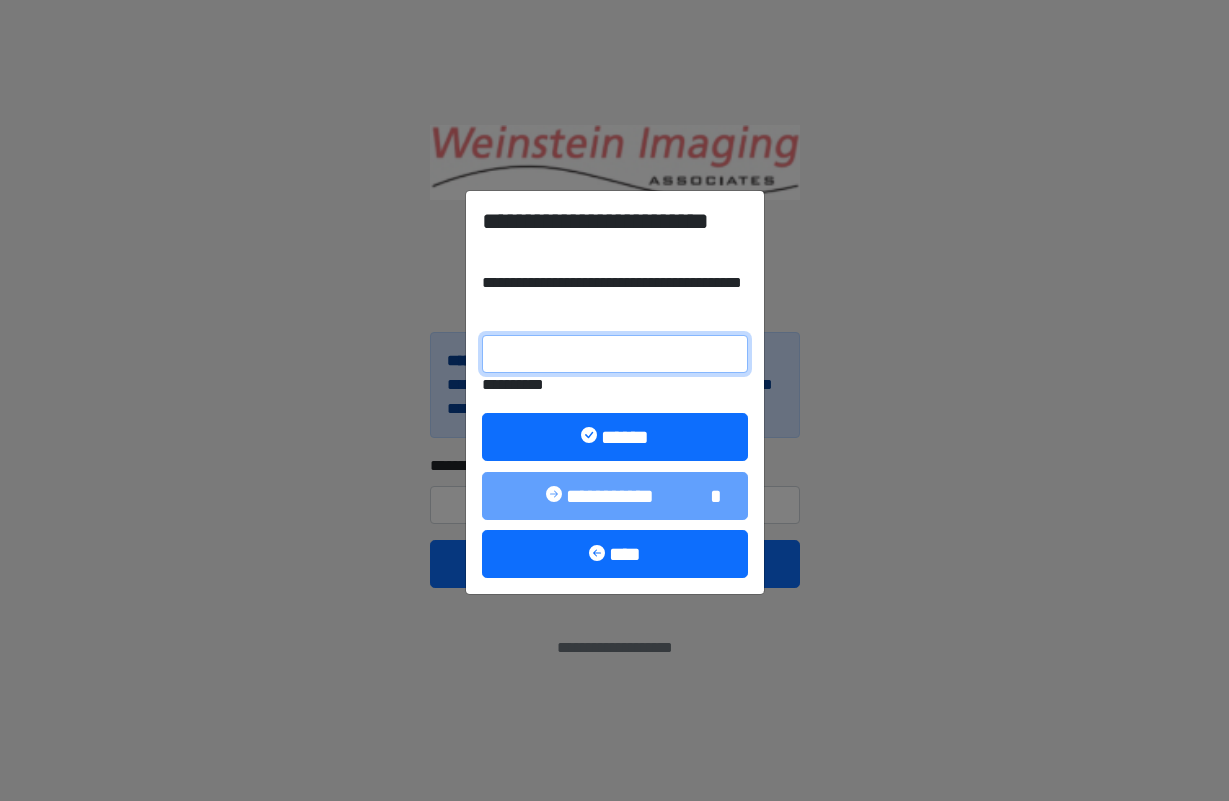 click on "**********" at bounding box center [615, 354] 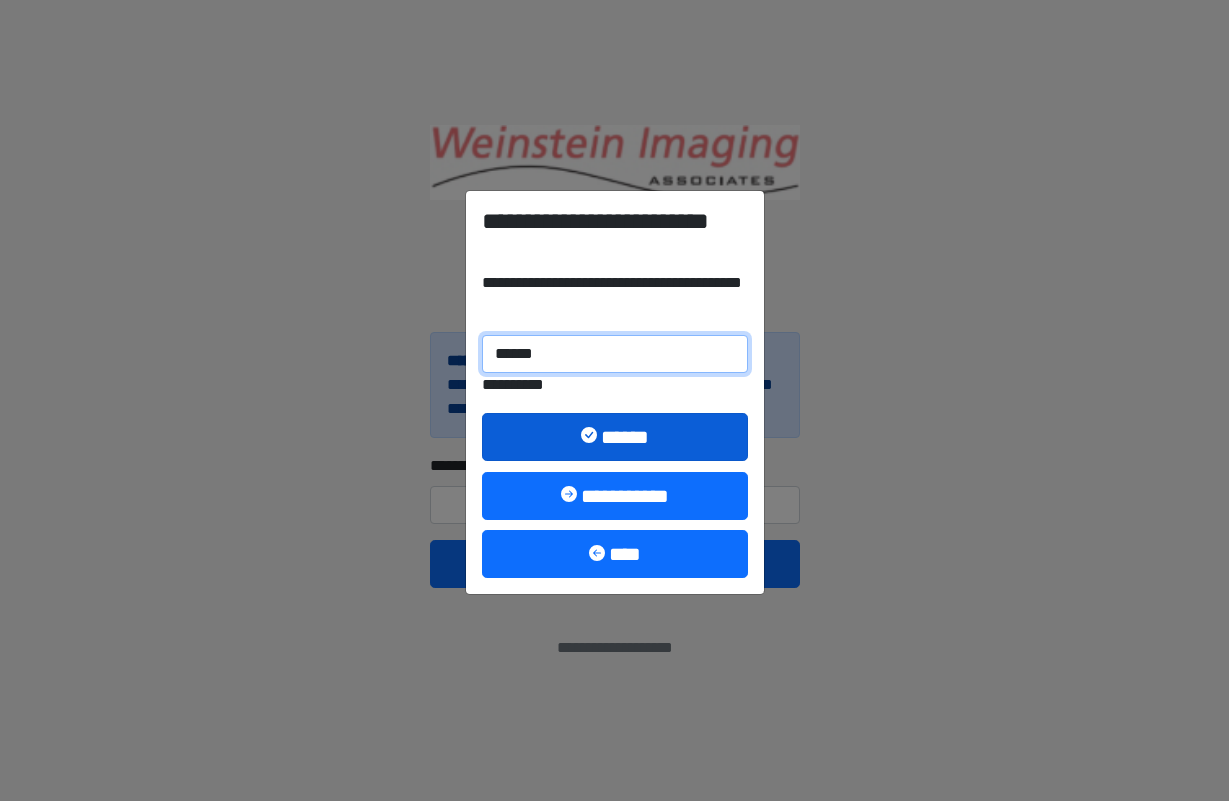 type on "******" 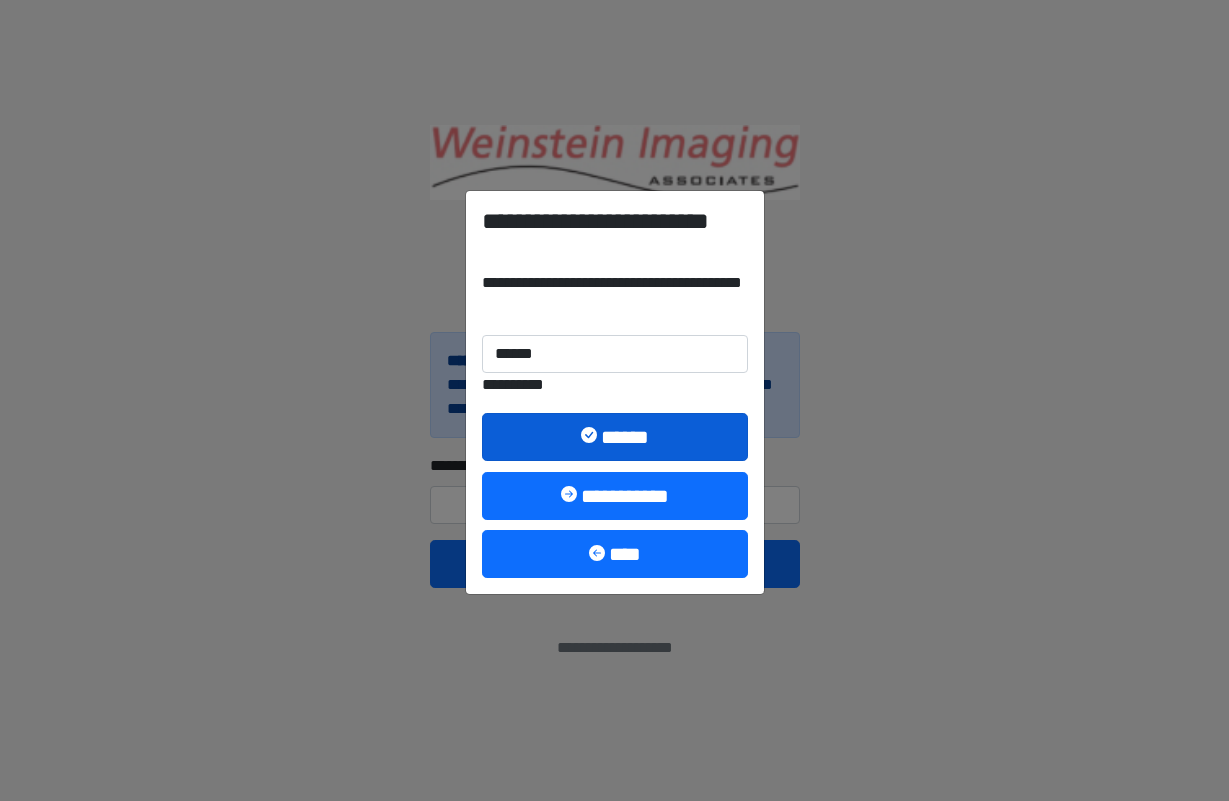 click on "******" at bounding box center [615, 437] 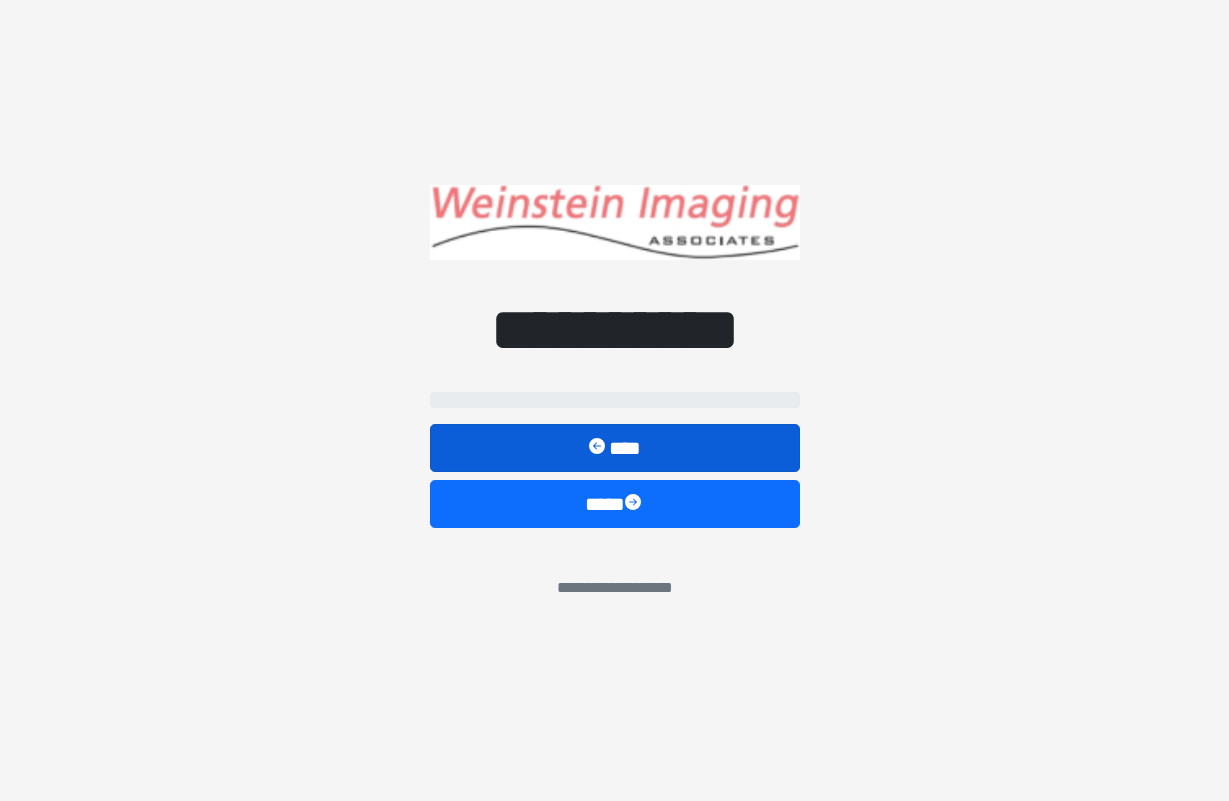 select on "*****" 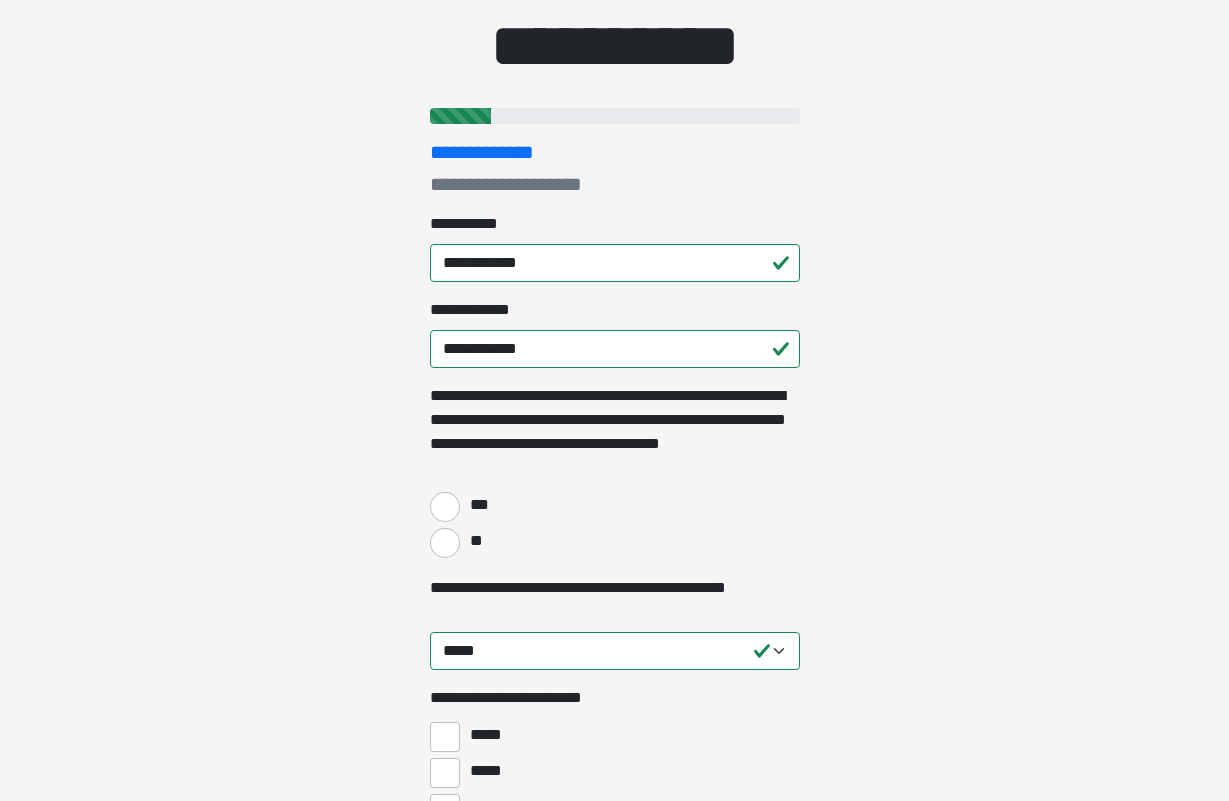 scroll, scrollTop: 164, scrollLeft: 0, axis: vertical 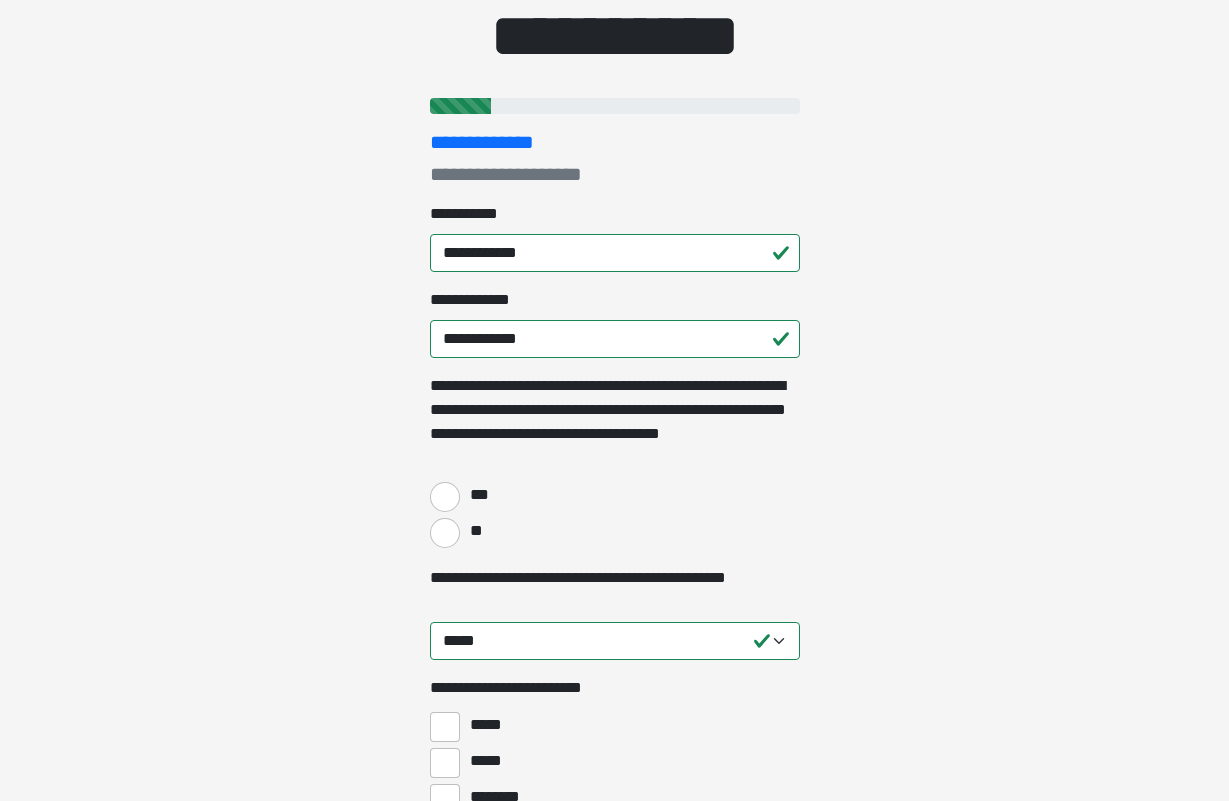 click on "**" at bounding box center (445, 533) 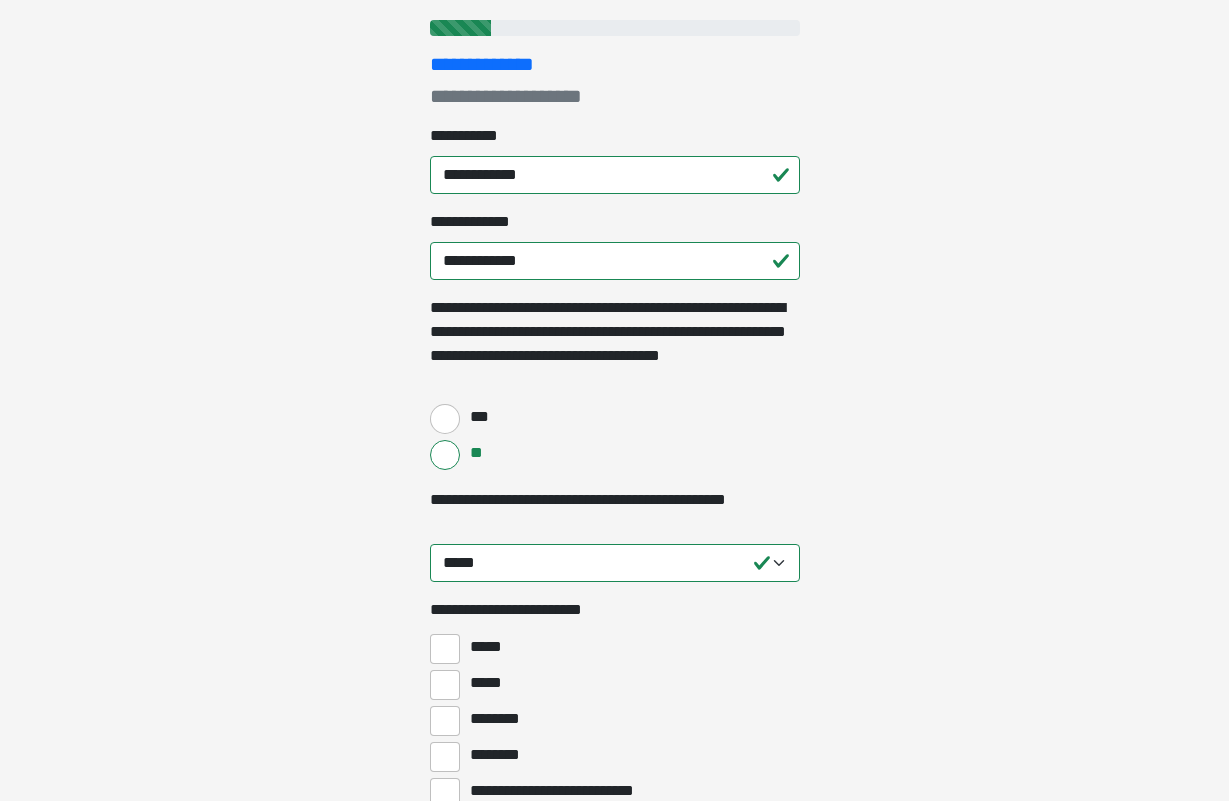 scroll, scrollTop: 248, scrollLeft: 0, axis: vertical 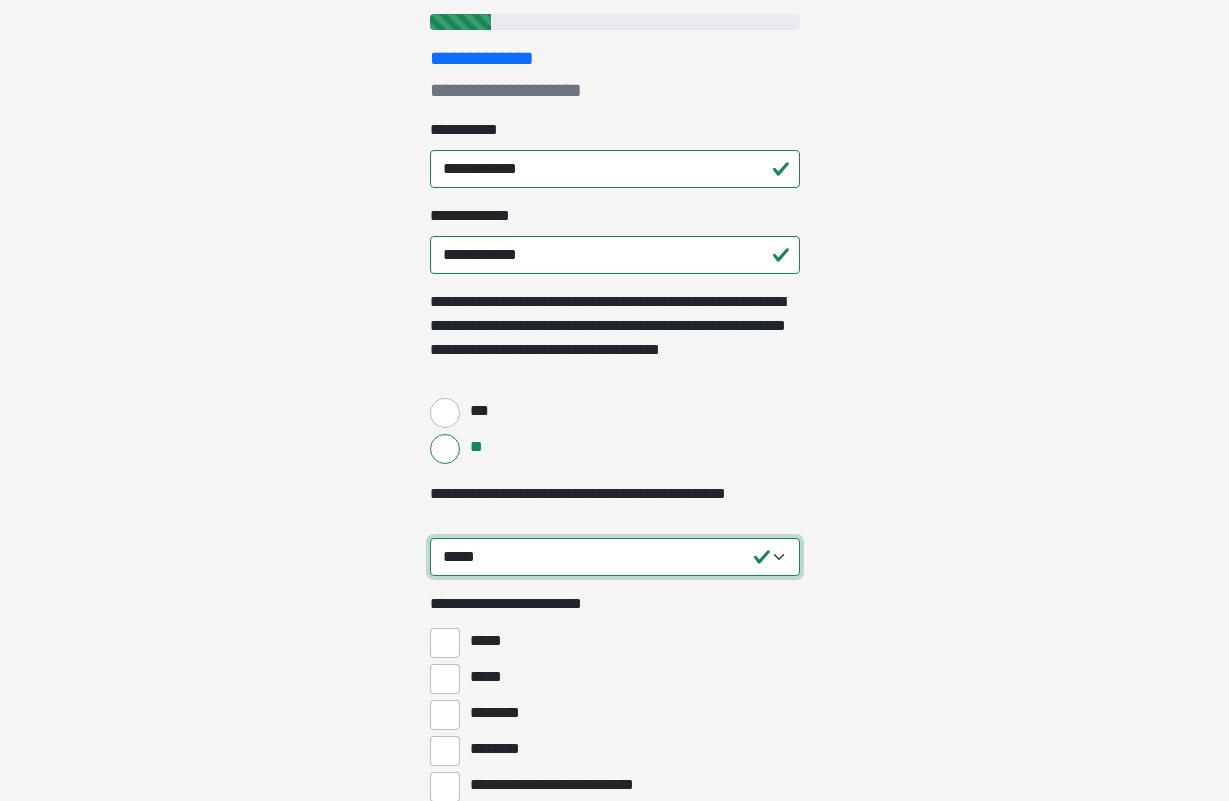 select on "****" 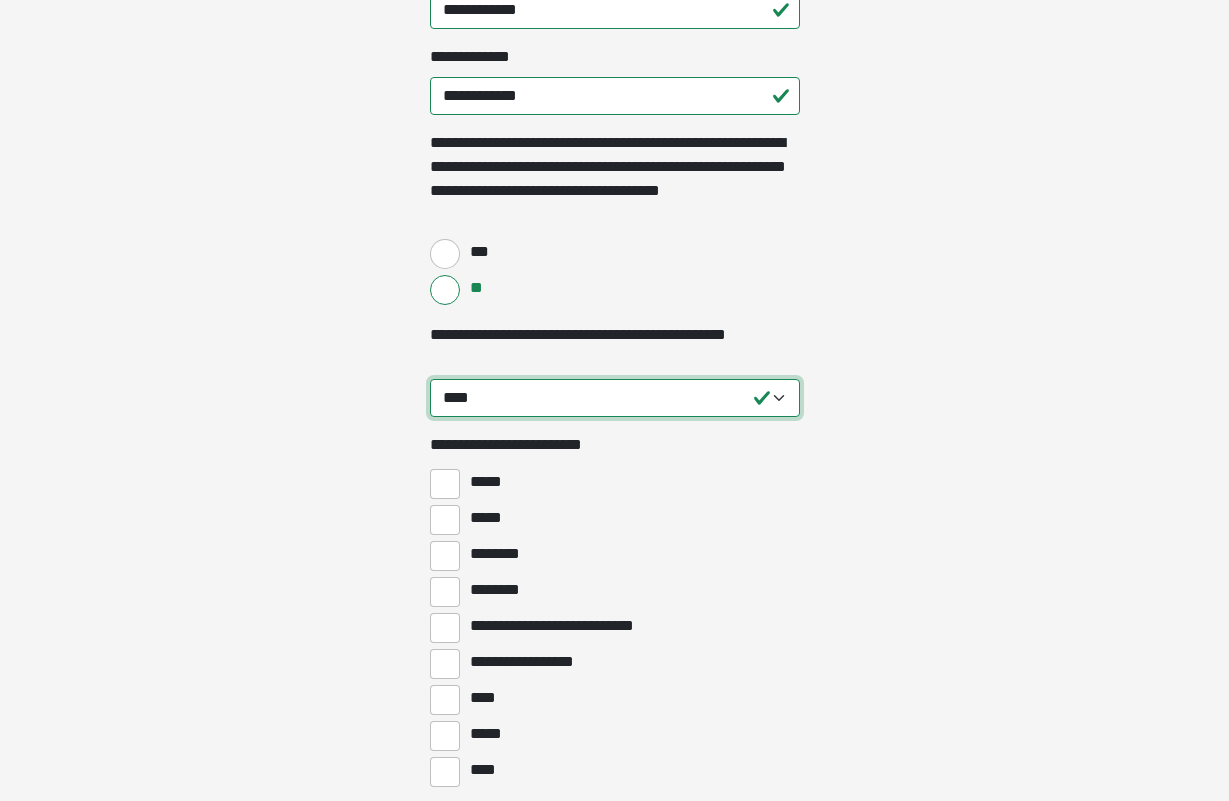 scroll, scrollTop: 448, scrollLeft: 0, axis: vertical 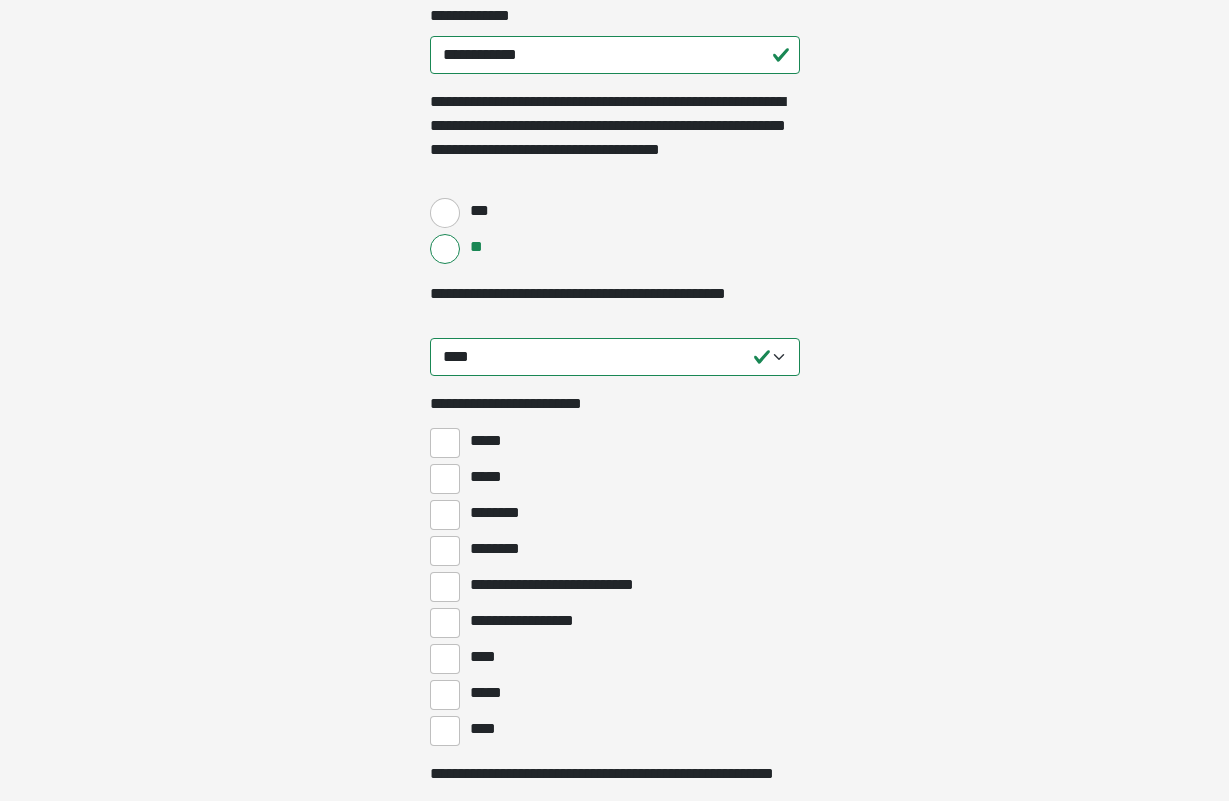 click on "*****" at bounding box center [445, 443] 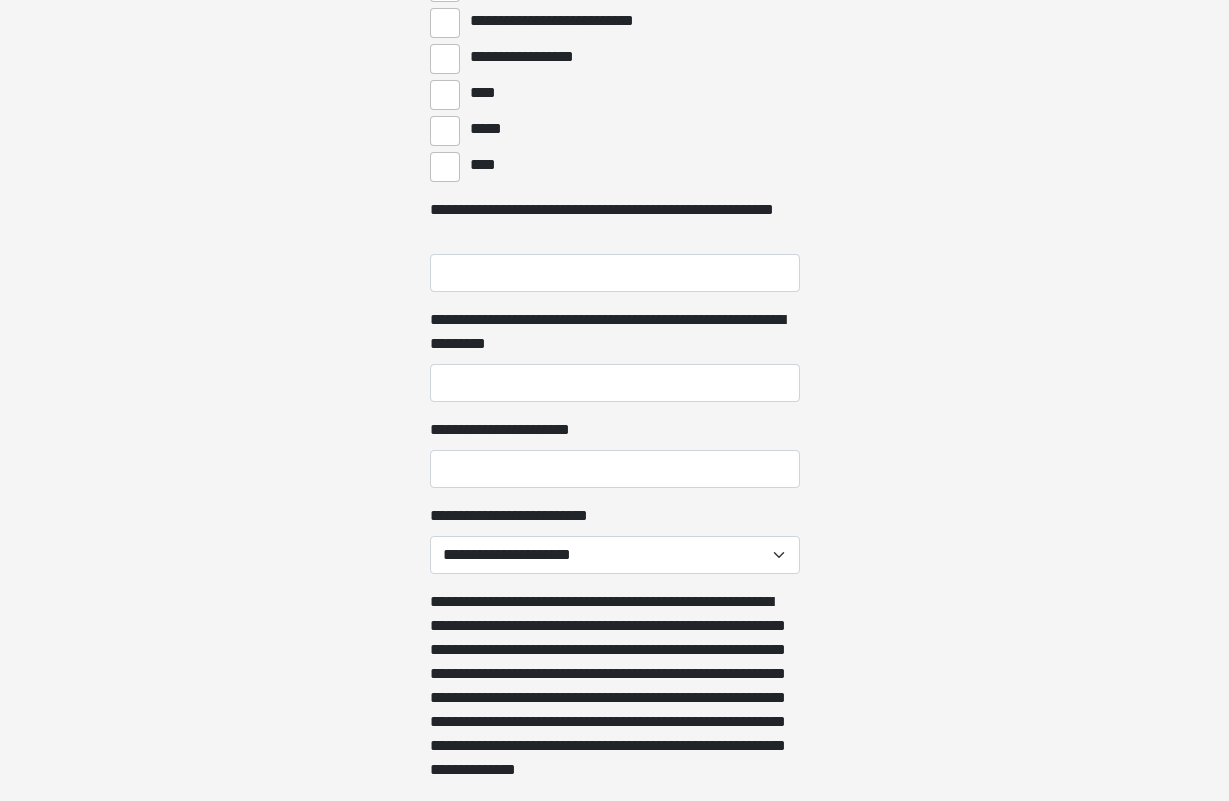 scroll, scrollTop: 1024, scrollLeft: 0, axis: vertical 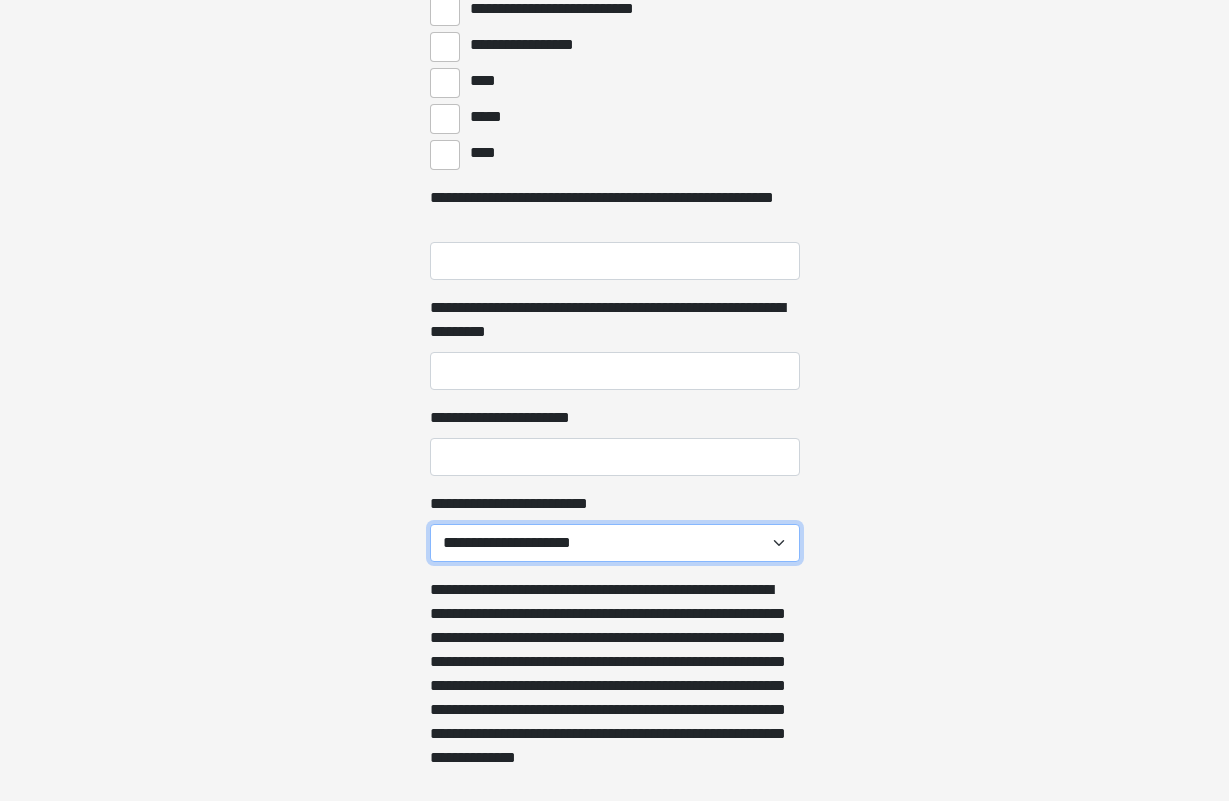 select on "******" 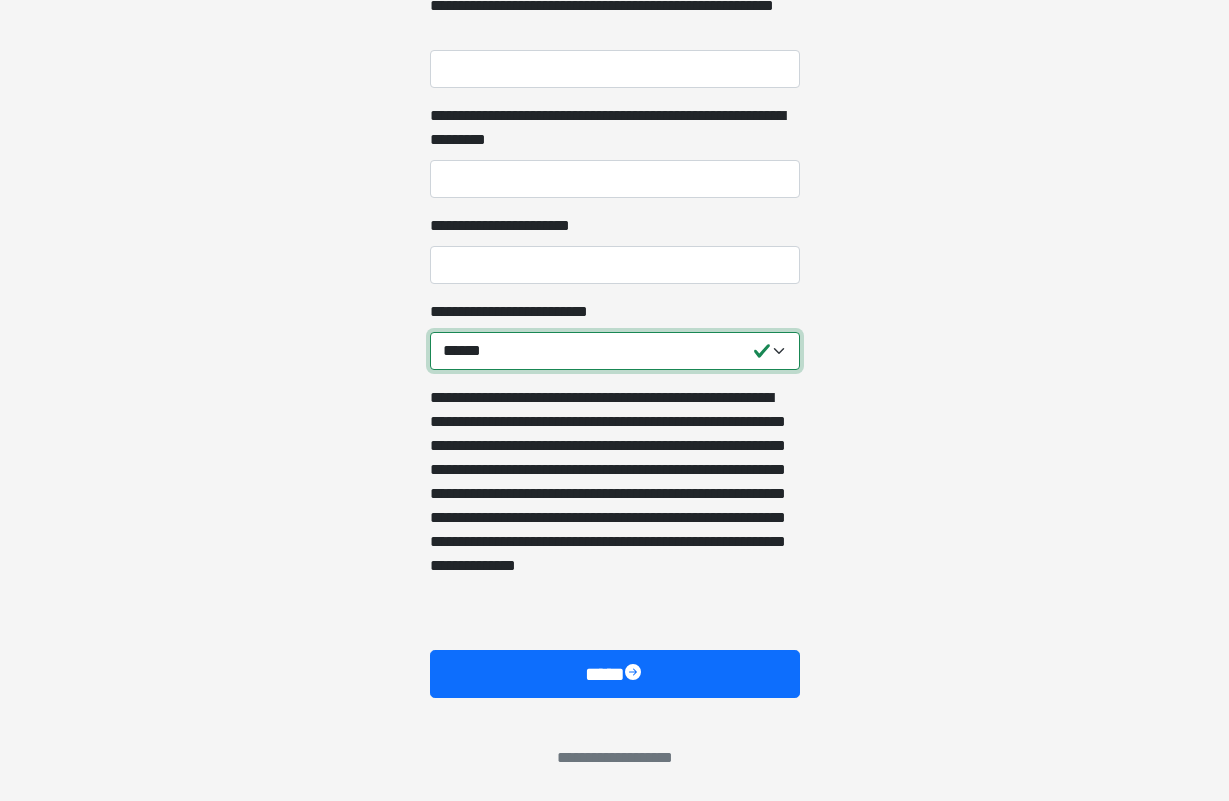 scroll, scrollTop: 1216, scrollLeft: 0, axis: vertical 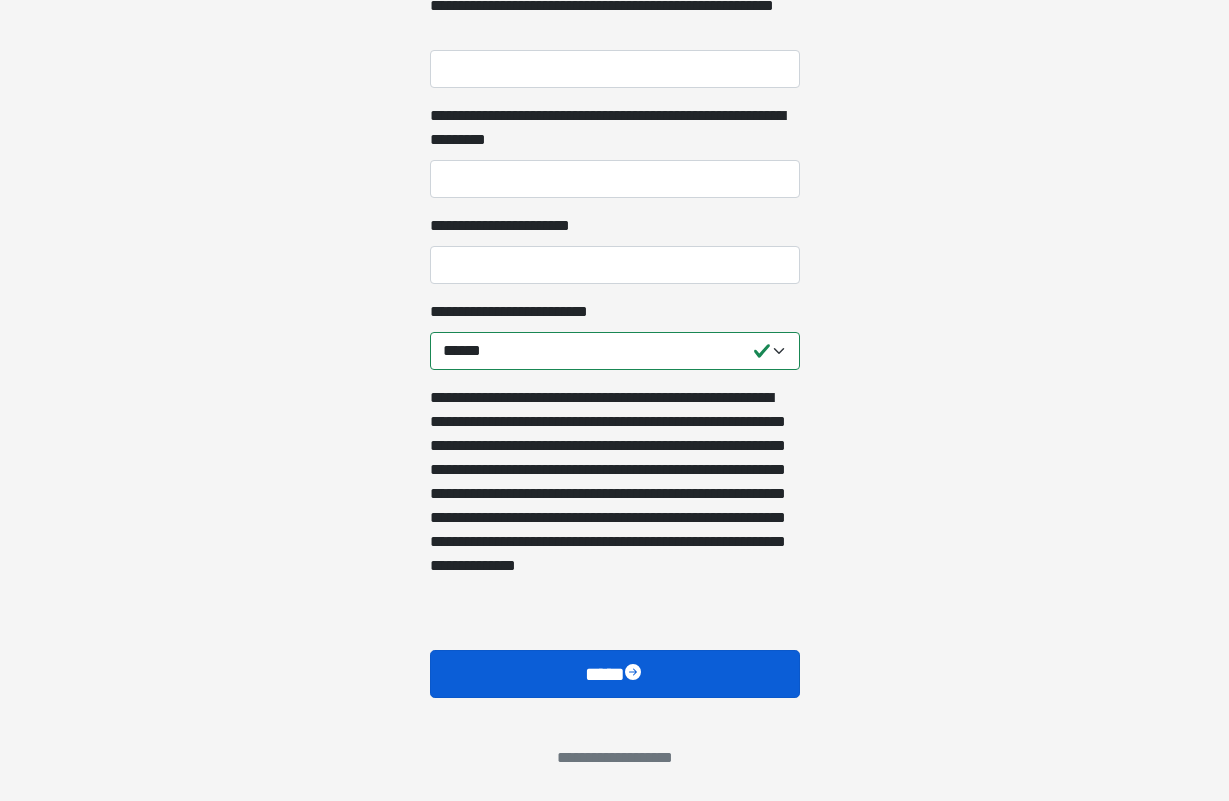 click on "****" at bounding box center [615, 674] 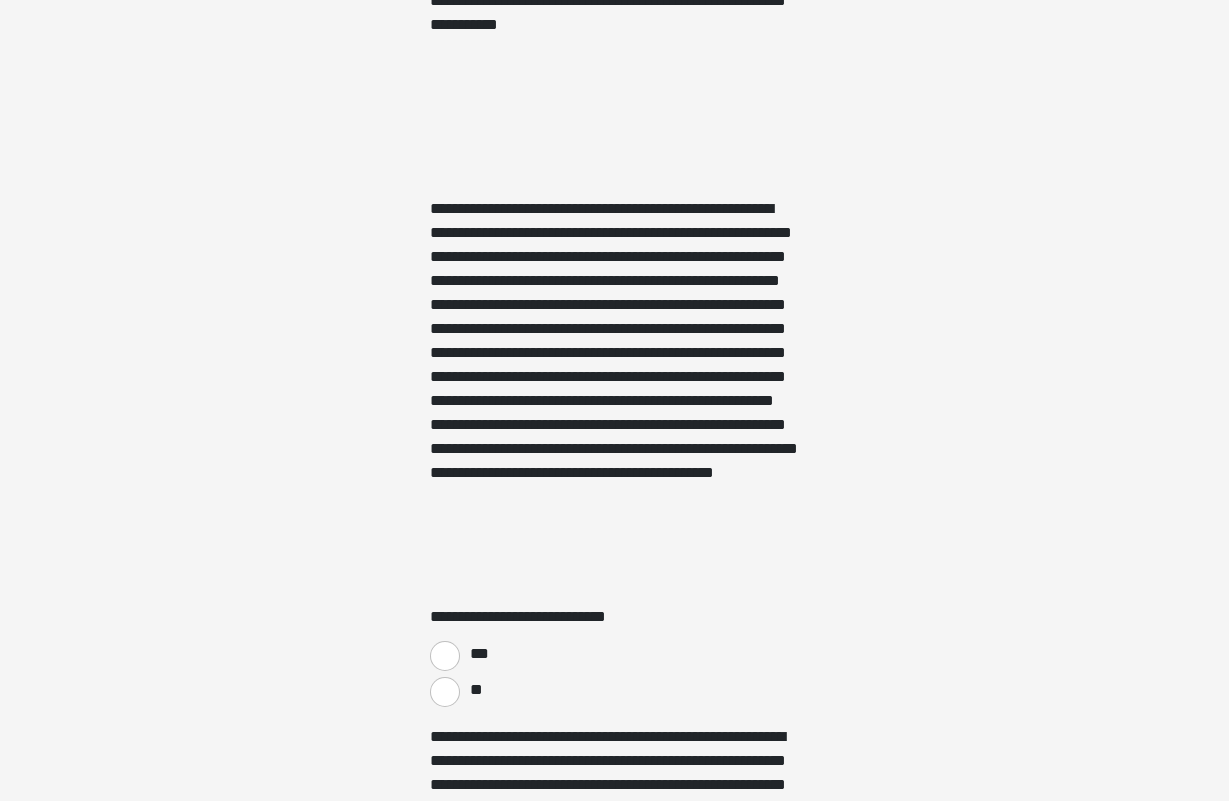 scroll, scrollTop: 3058, scrollLeft: 0, axis: vertical 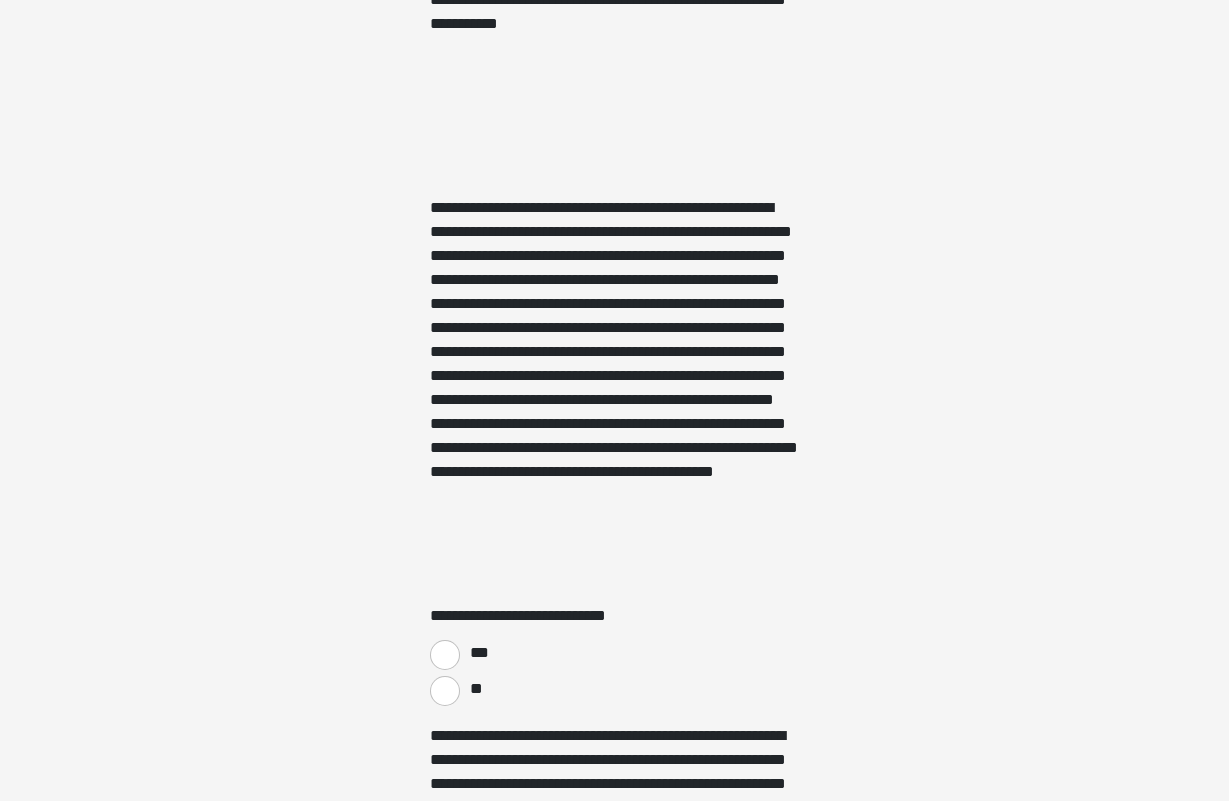 click on "**" at bounding box center [445, 691] 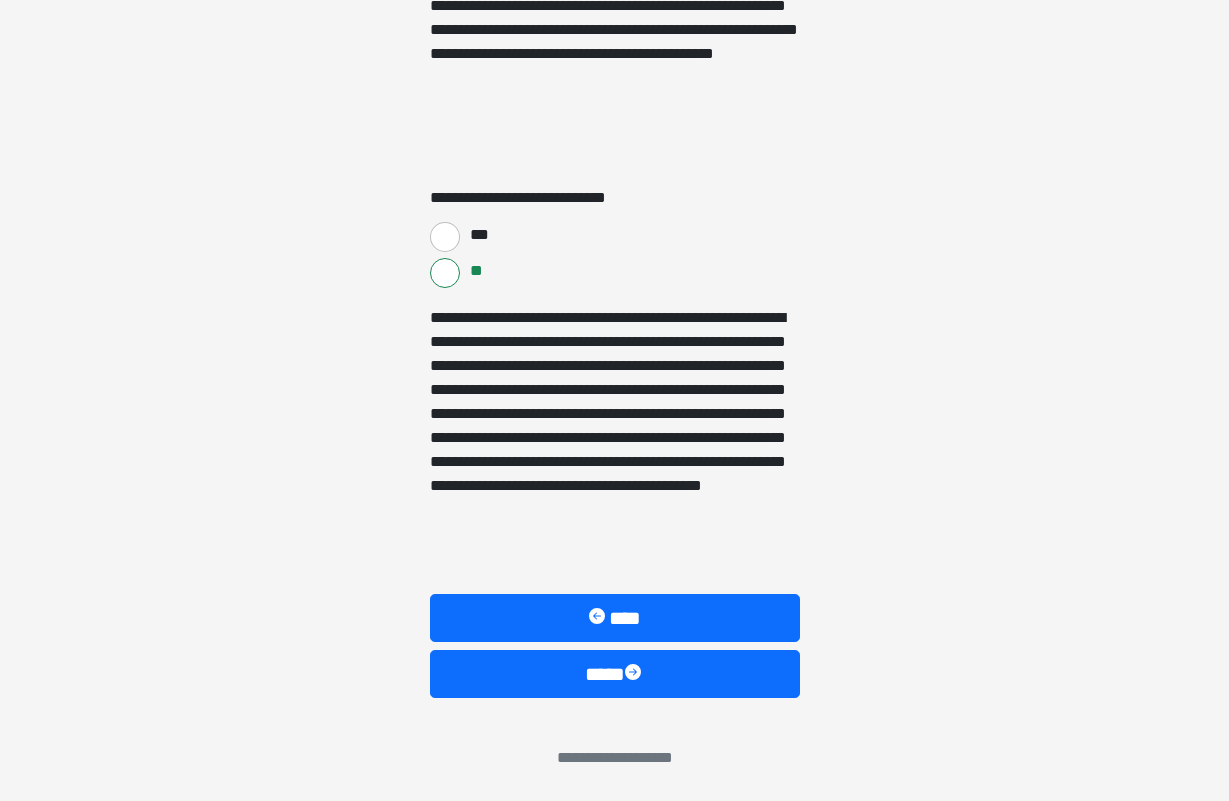 scroll, scrollTop: 3476, scrollLeft: 0, axis: vertical 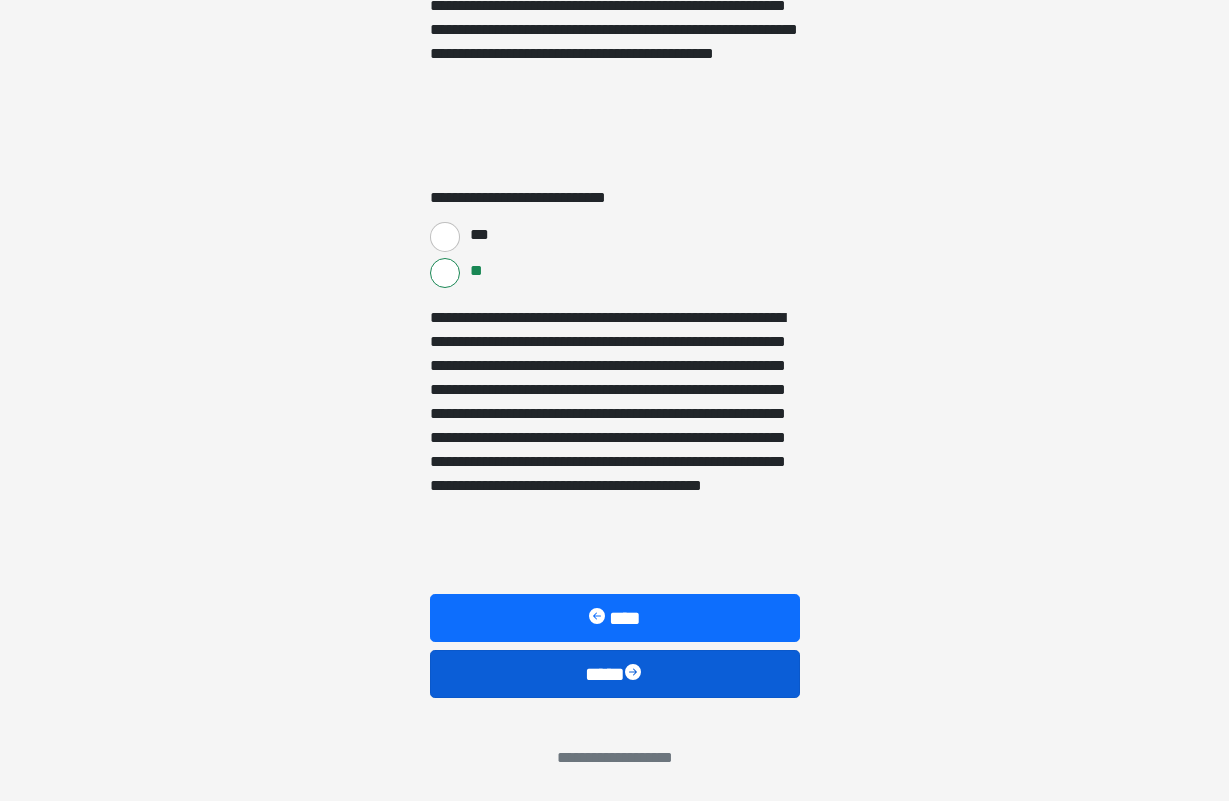 click on "****" at bounding box center (615, 674) 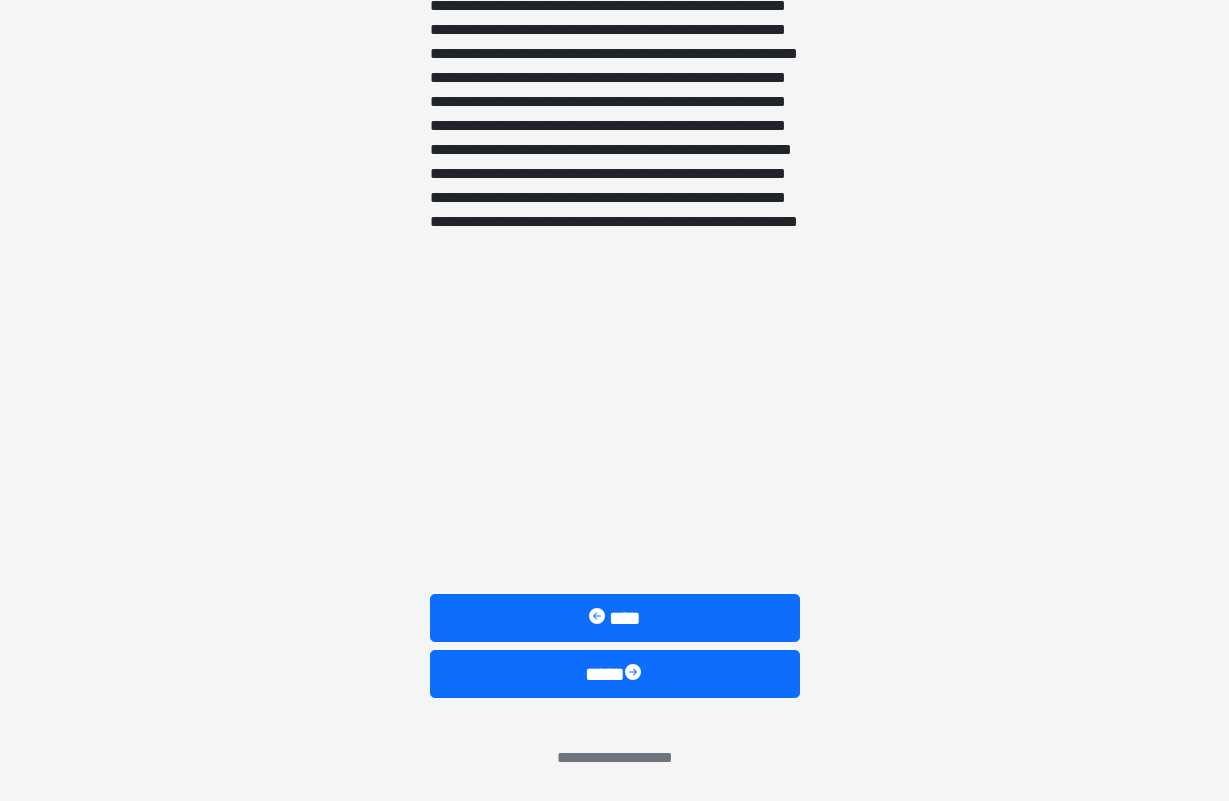 scroll, scrollTop: 1684, scrollLeft: 0, axis: vertical 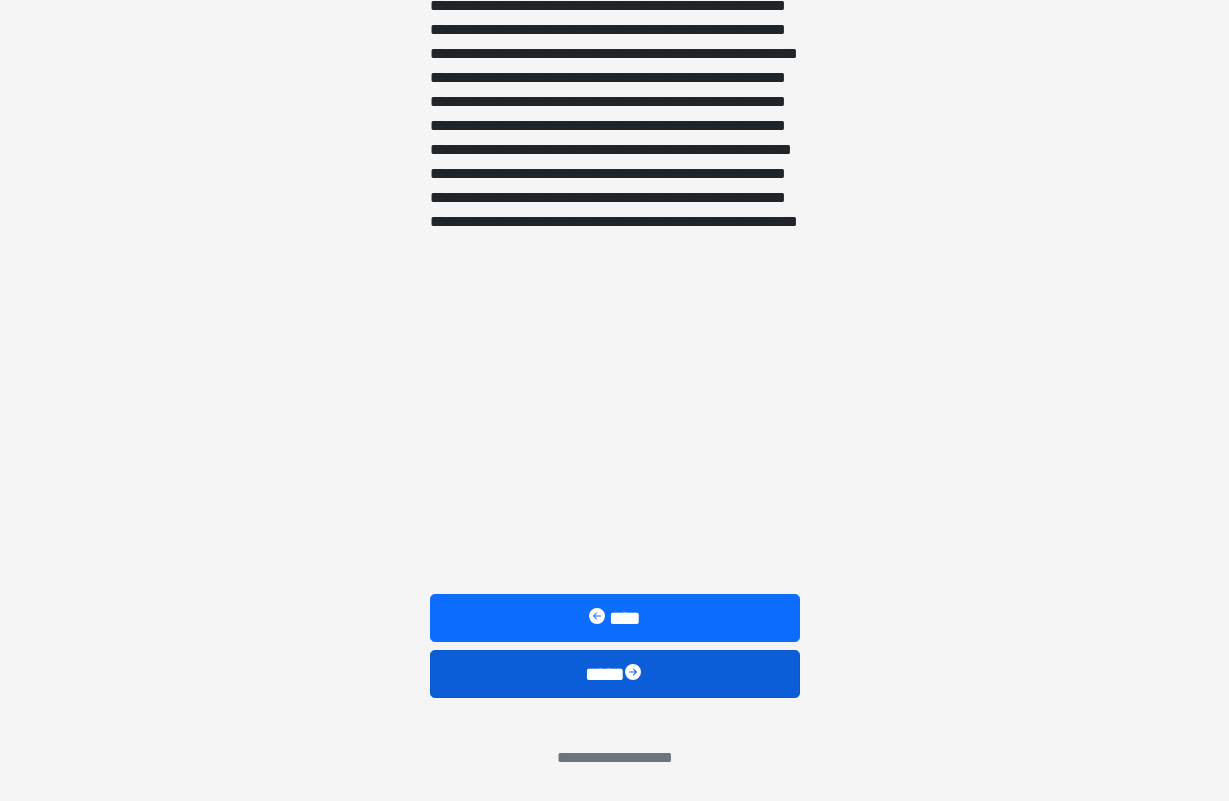 click on "****" at bounding box center (615, 674) 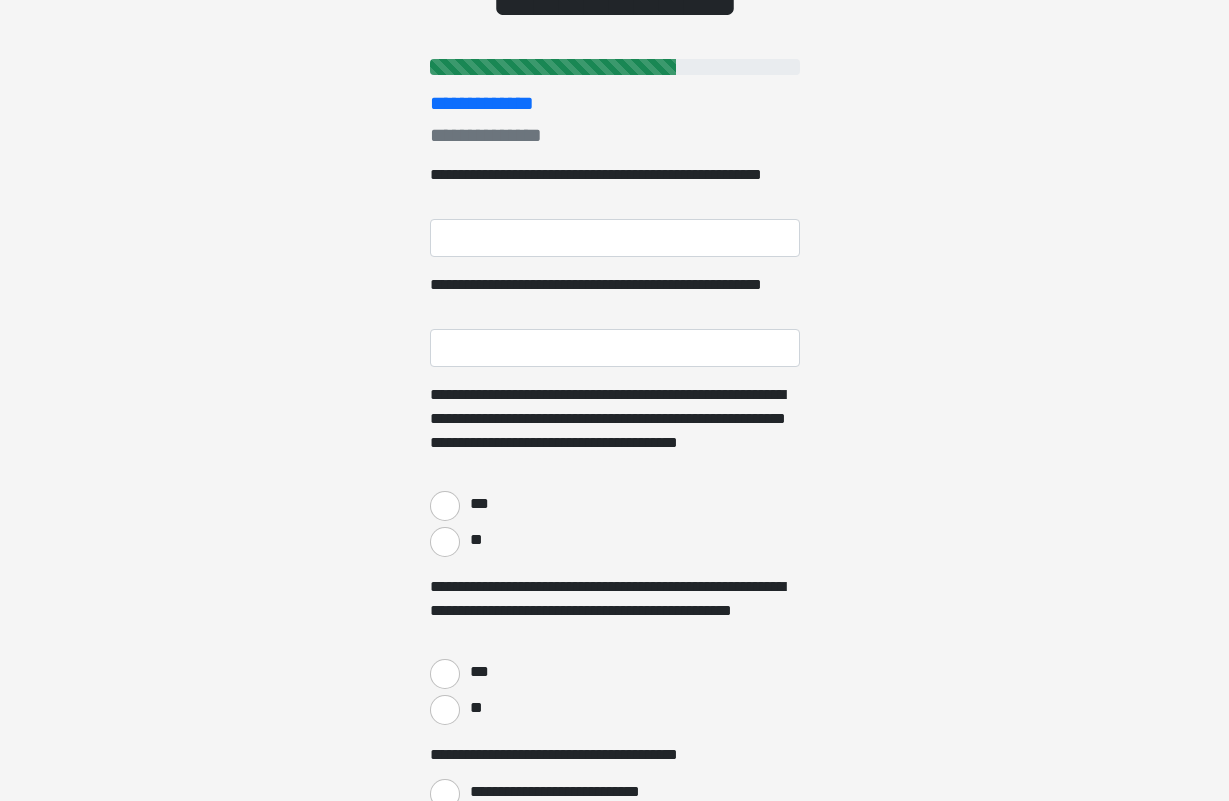 scroll, scrollTop: 206, scrollLeft: 0, axis: vertical 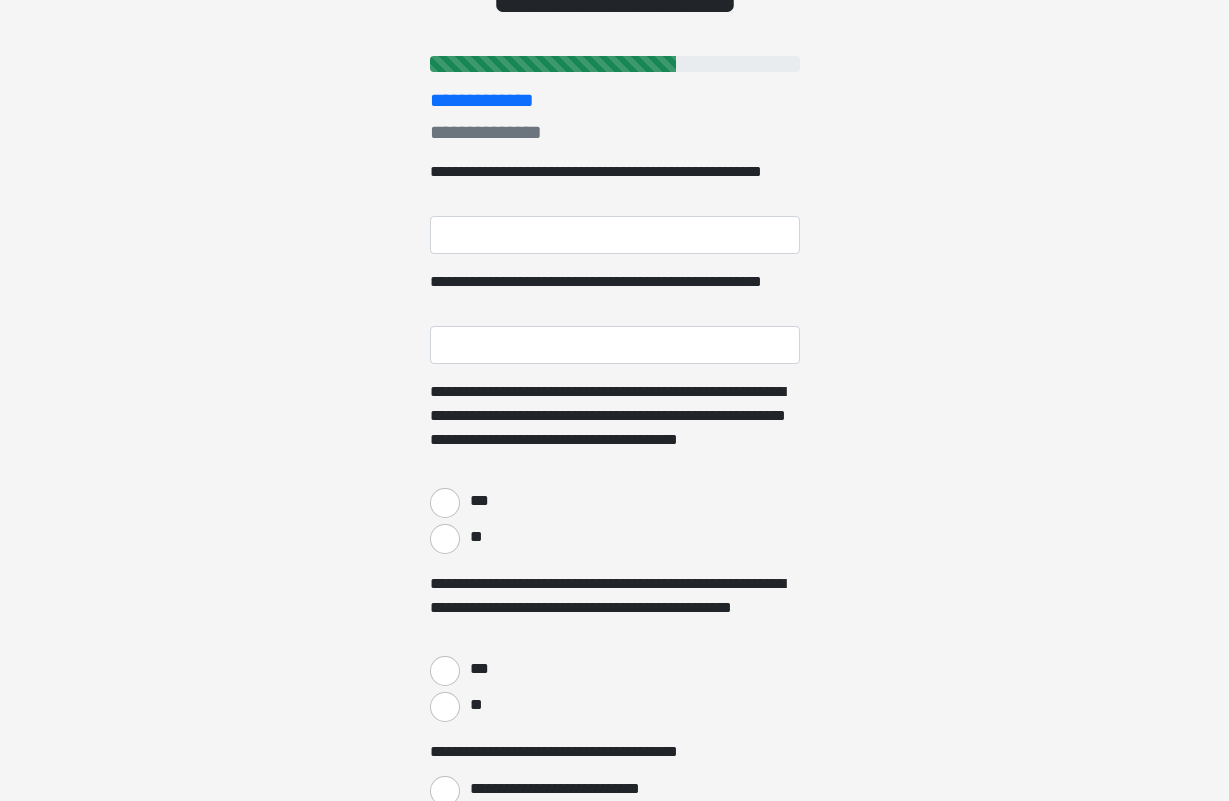 click on "***" at bounding box center (445, 503) 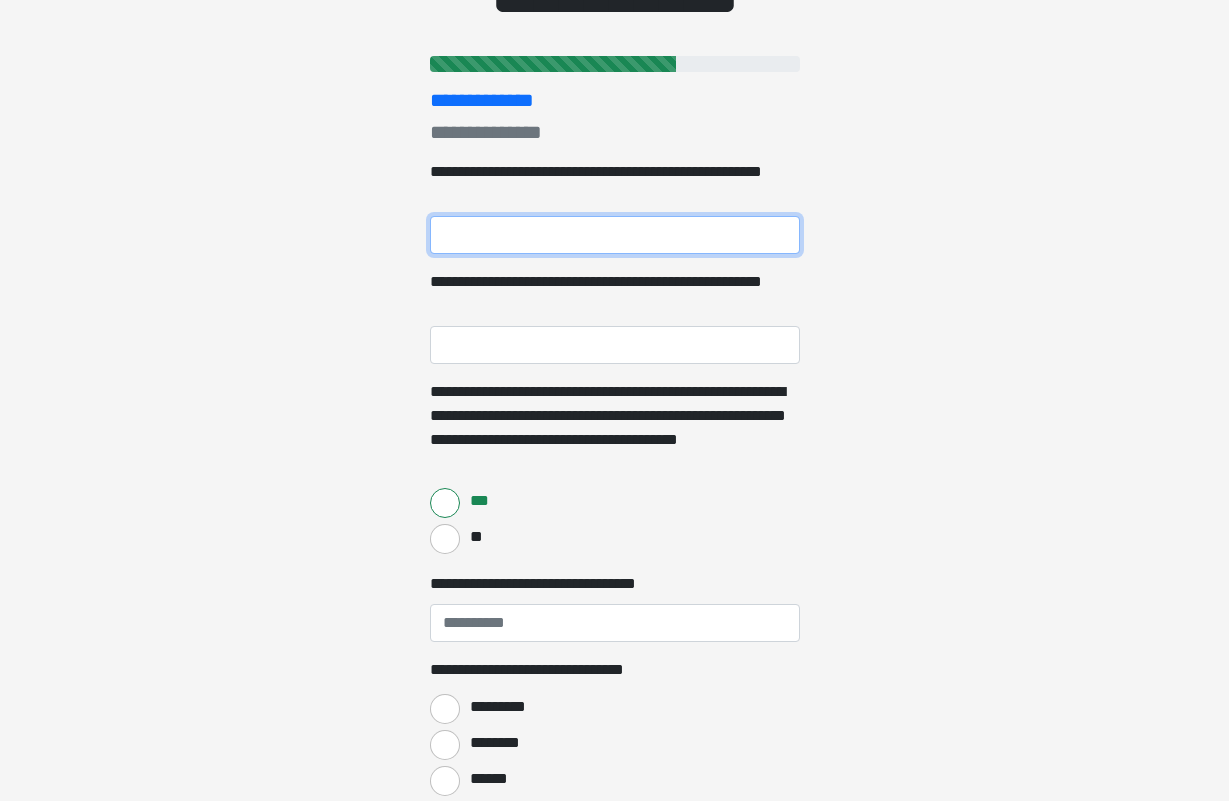 click on "**********" at bounding box center [615, 235] 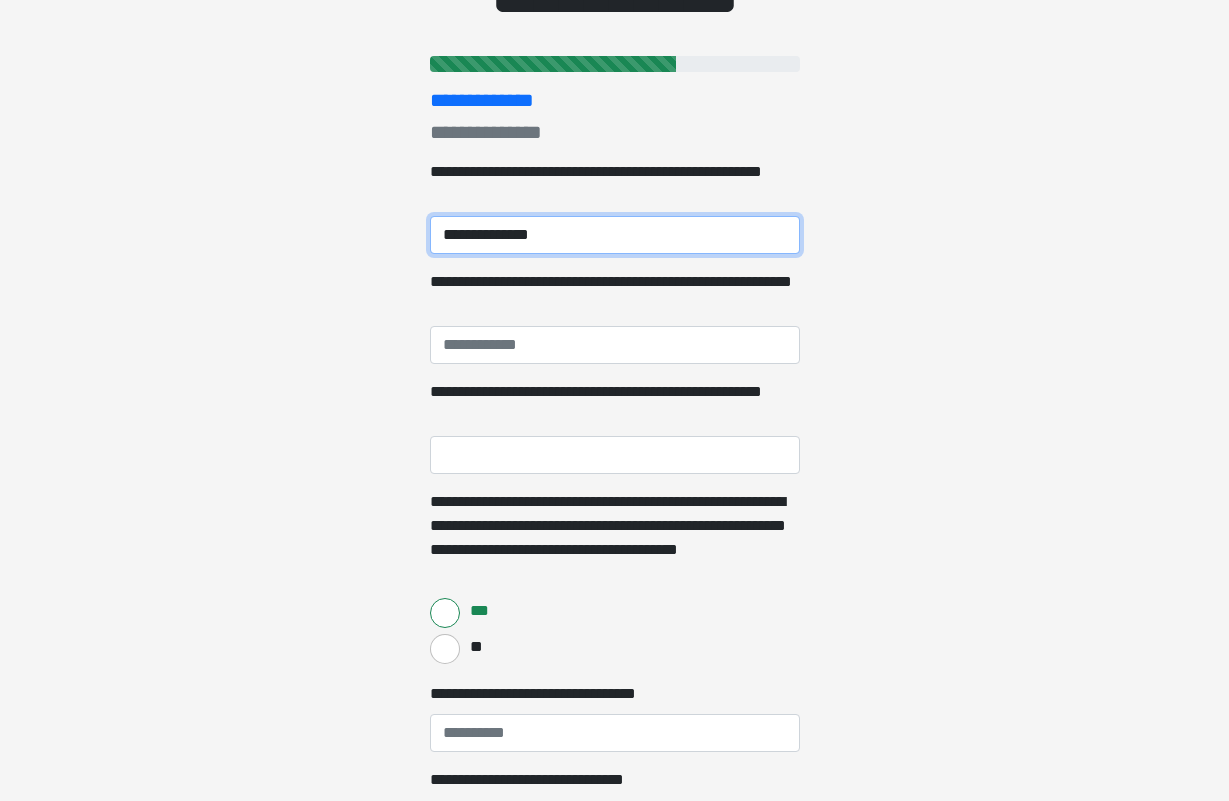 type on "**********" 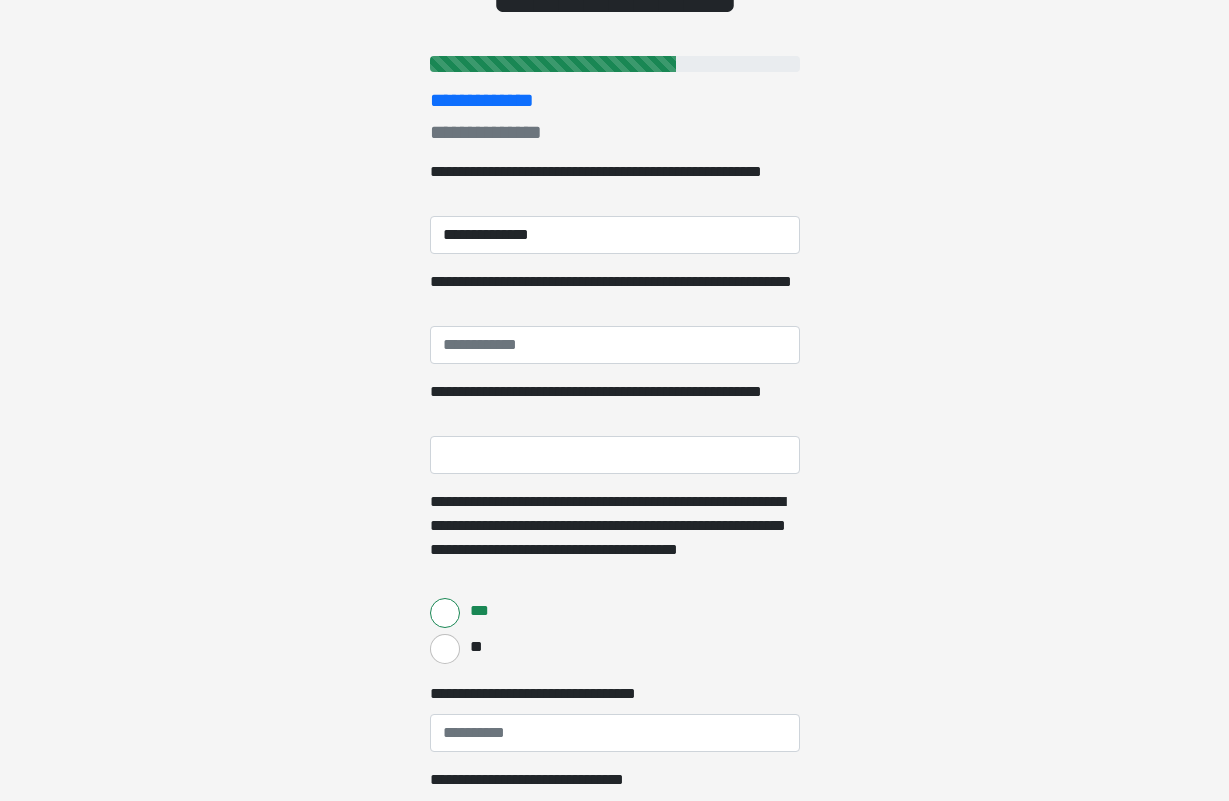click on "**********" at bounding box center [615, 294] 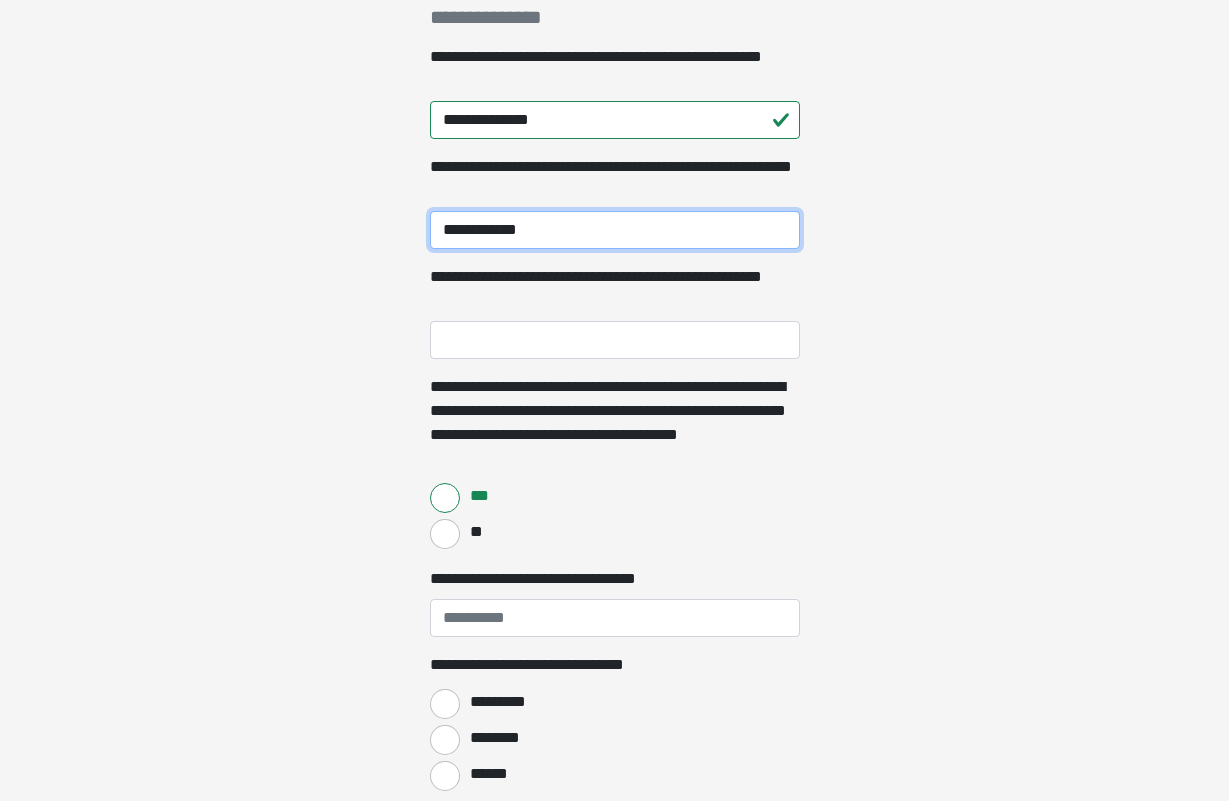 scroll, scrollTop: 368, scrollLeft: 0, axis: vertical 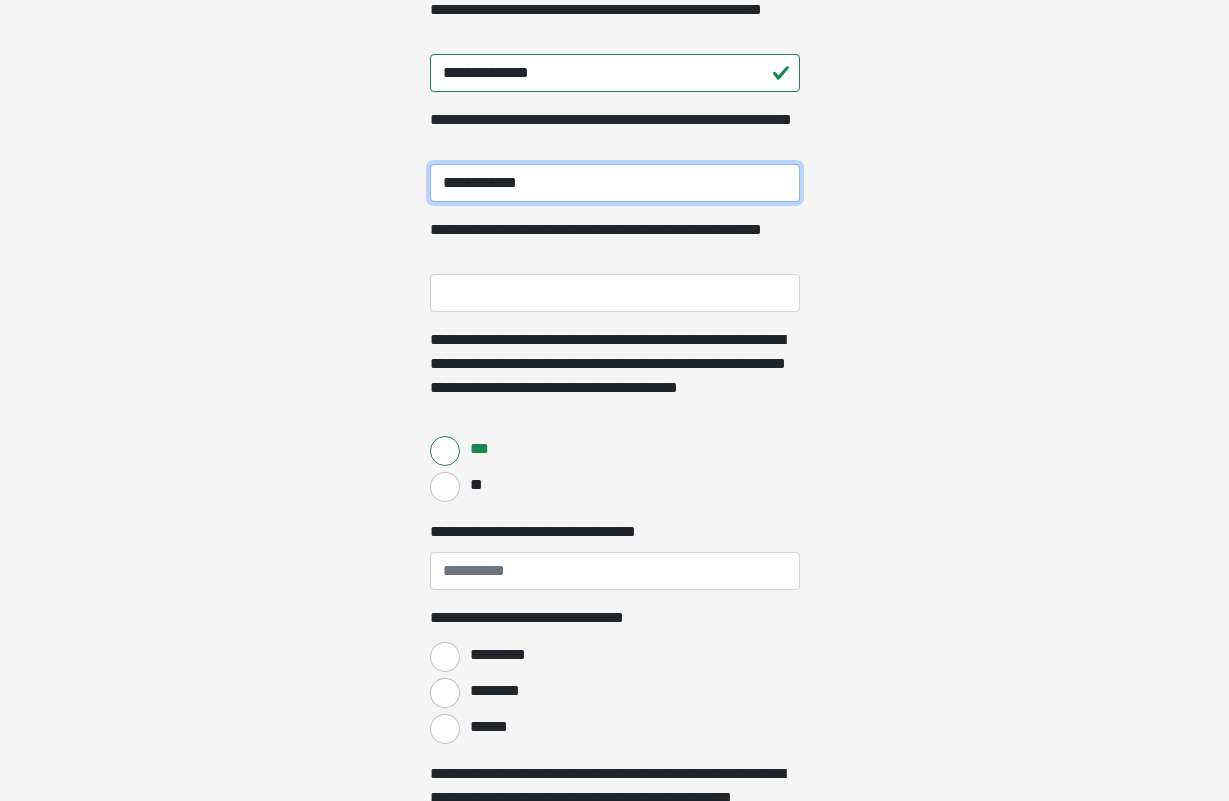 type on "**********" 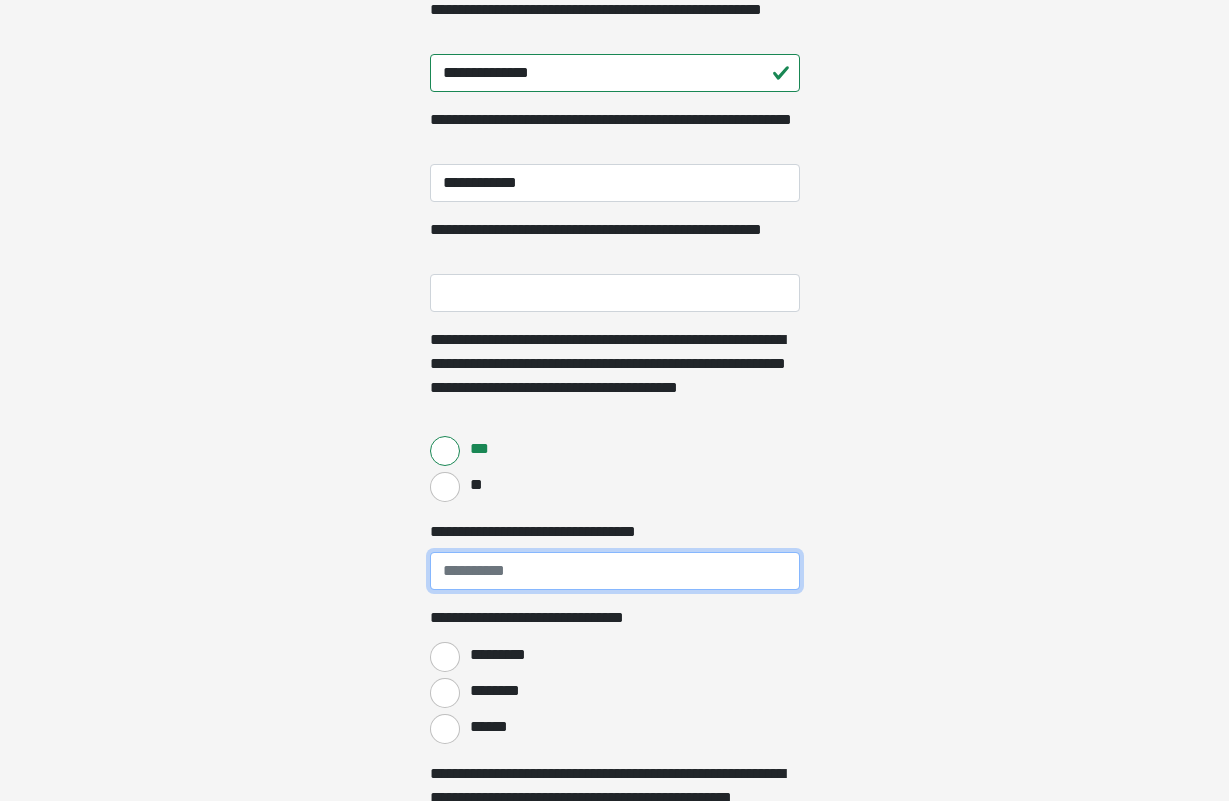 click on "**********" at bounding box center [615, 571] 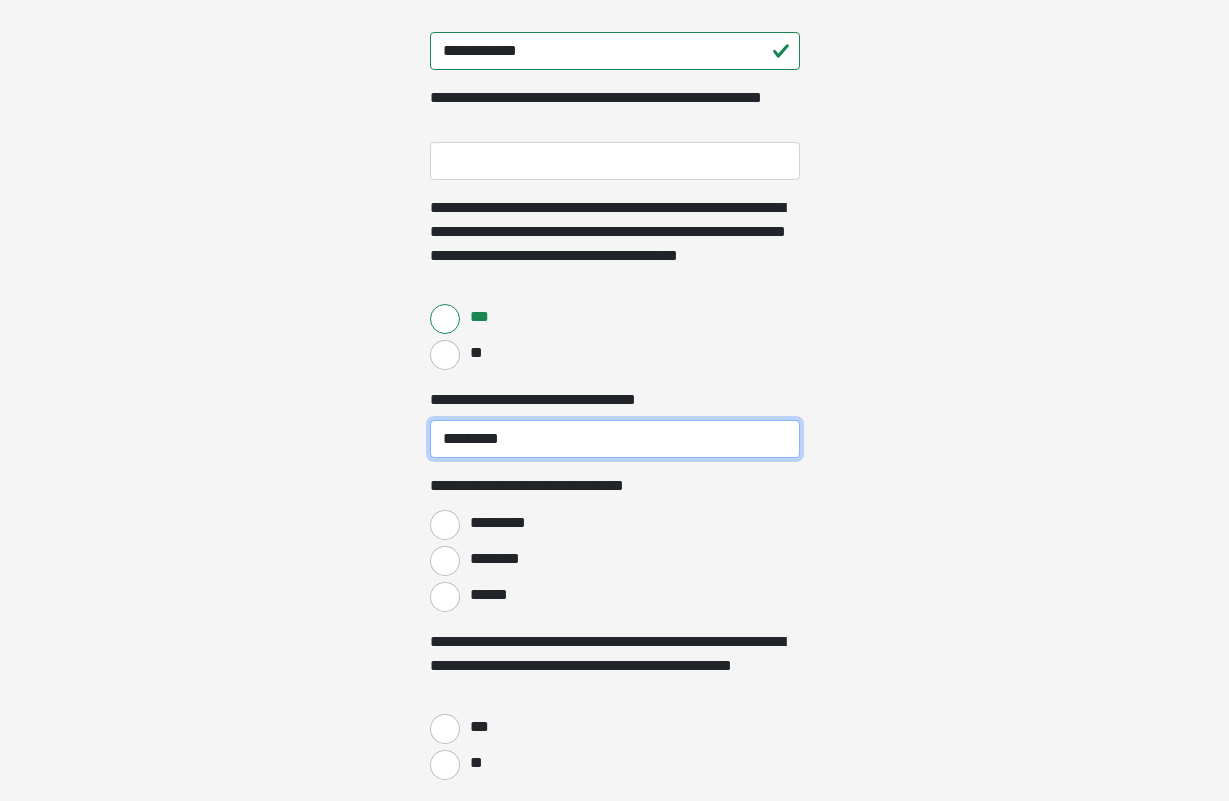 scroll, scrollTop: 506, scrollLeft: 0, axis: vertical 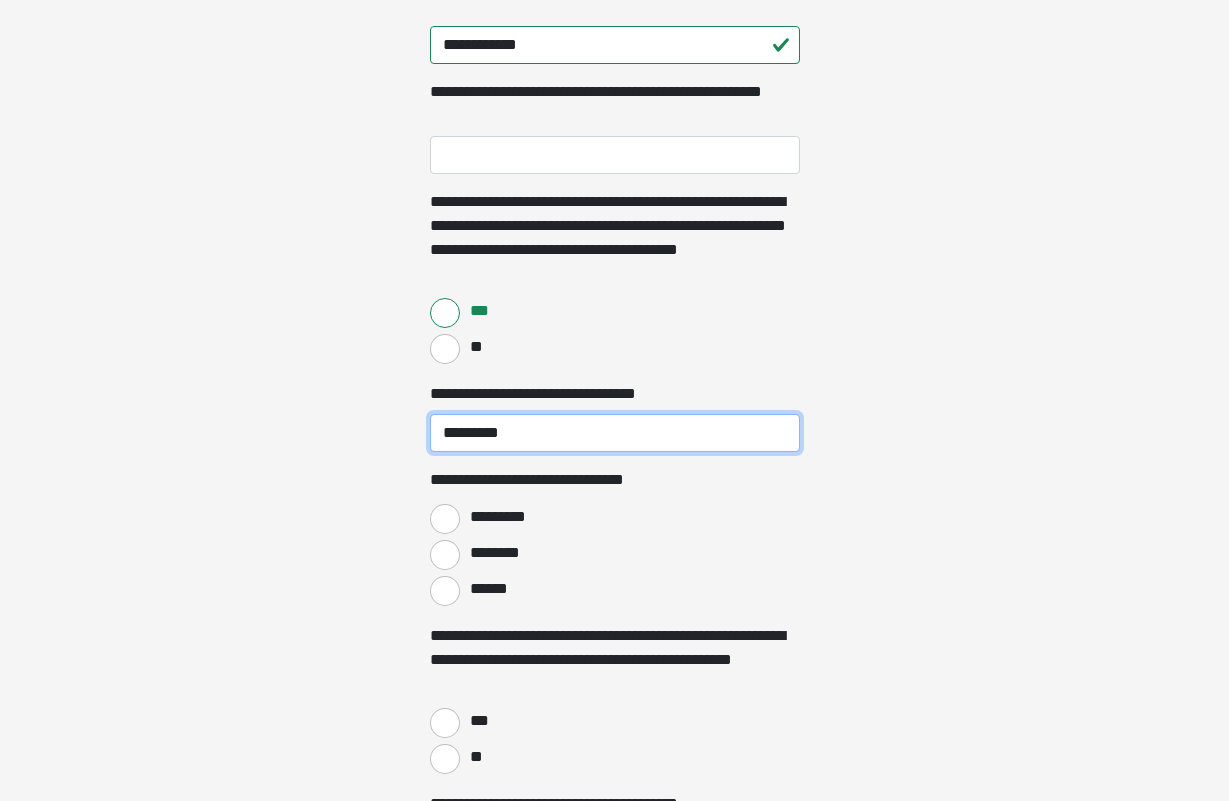 type on "*********" 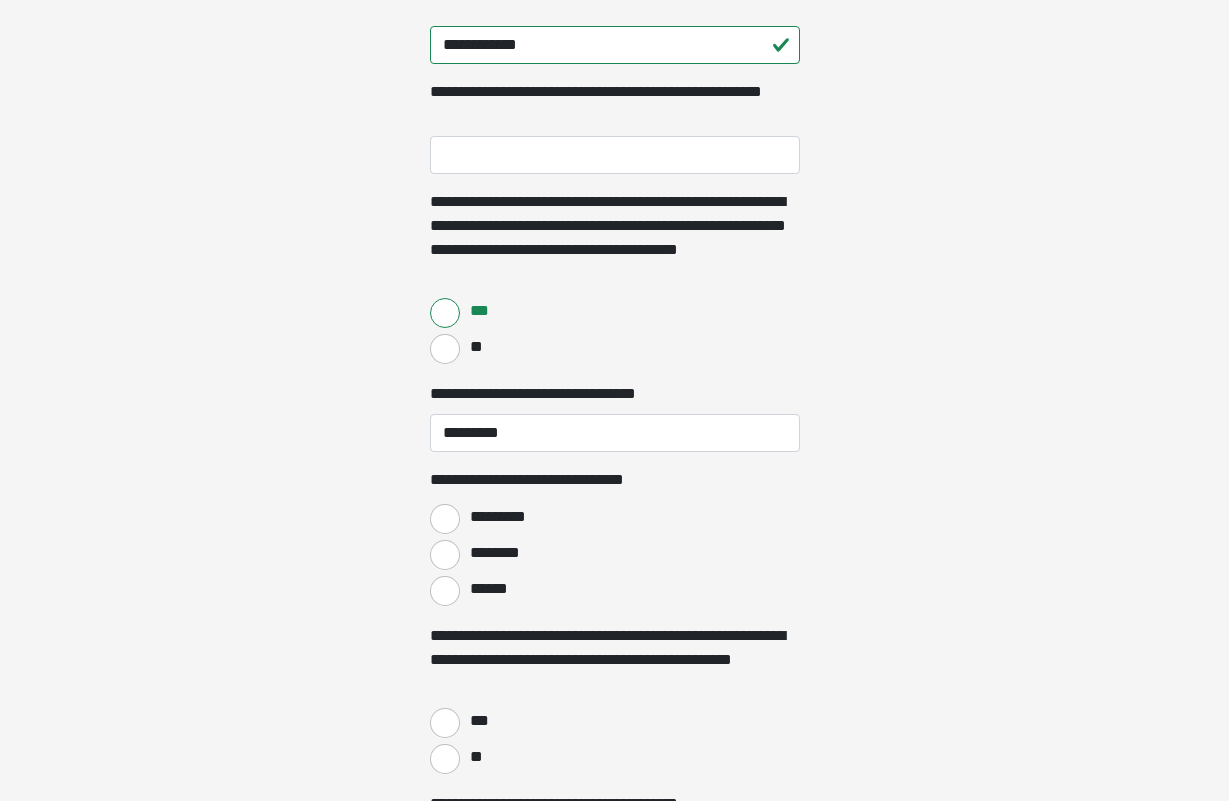 click on "******" at bounding box center (445, 591) 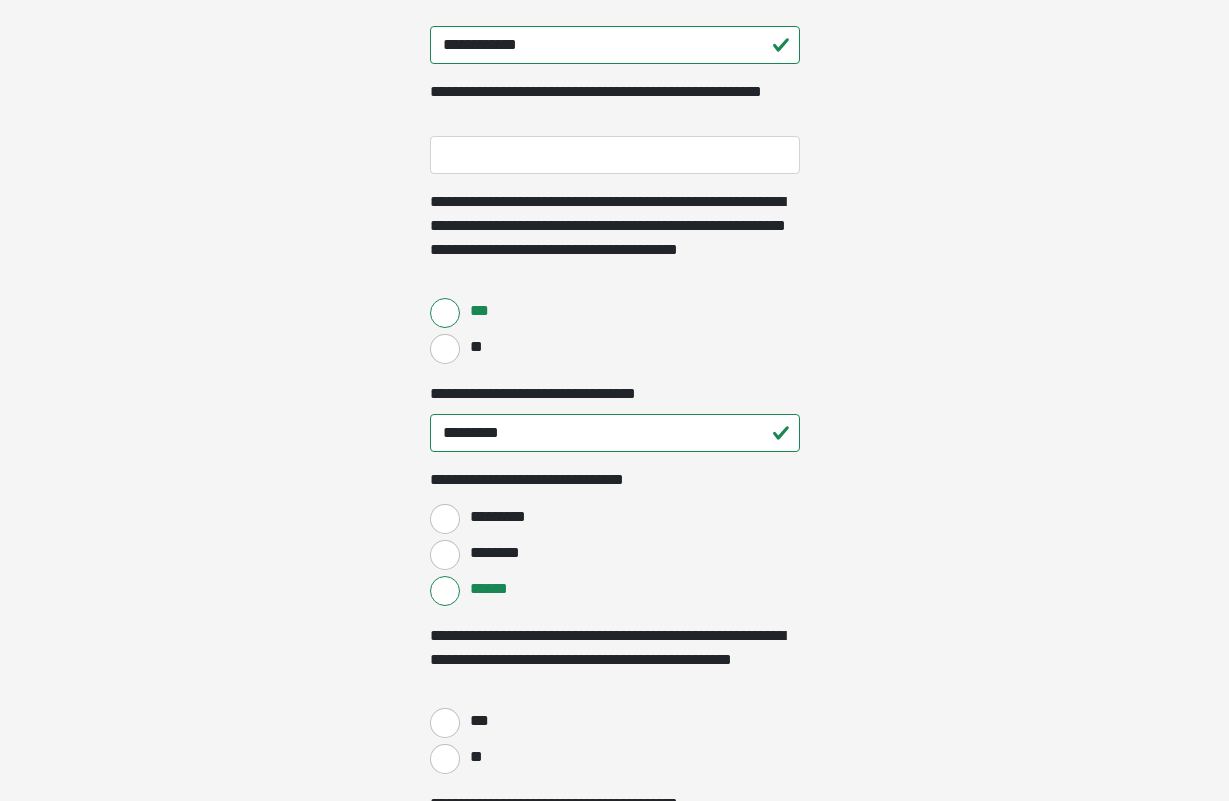 scroll, scrollTop: 507, scrollLeft: 0, axis: vertical 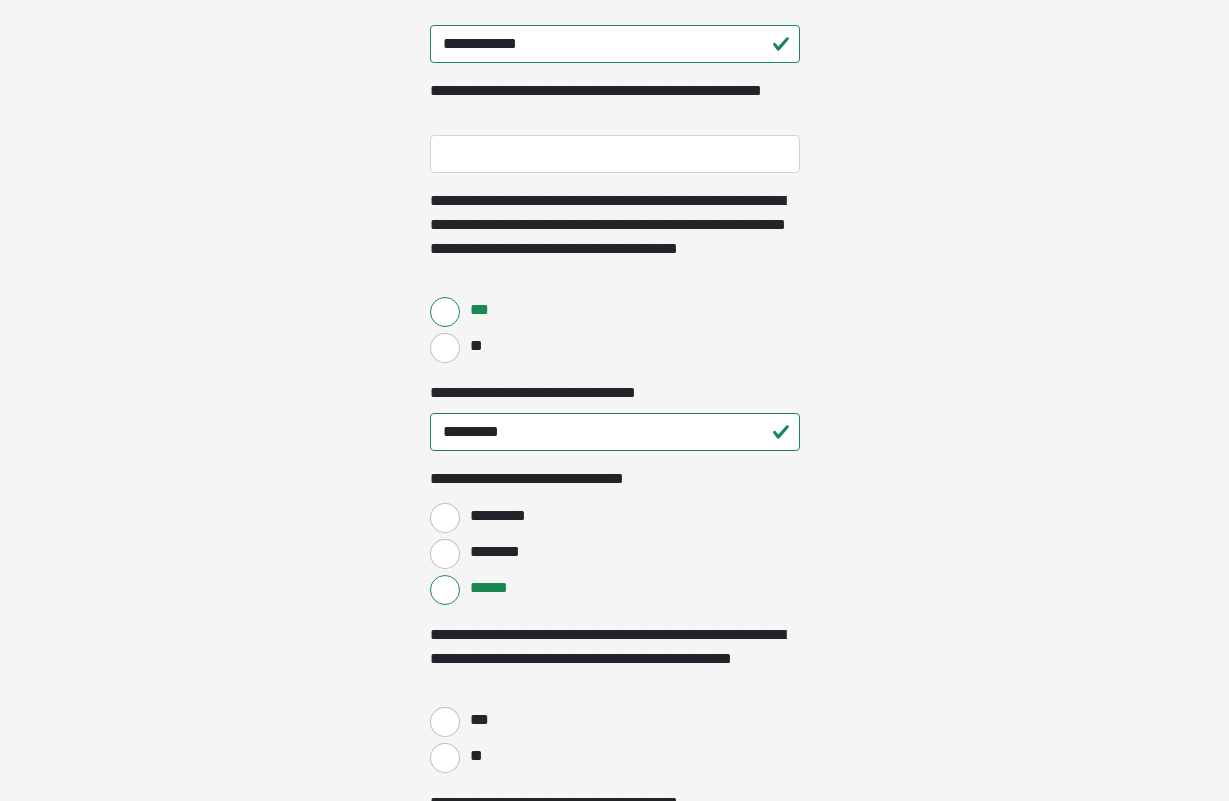click on "***" at bounding box center [445, 722] 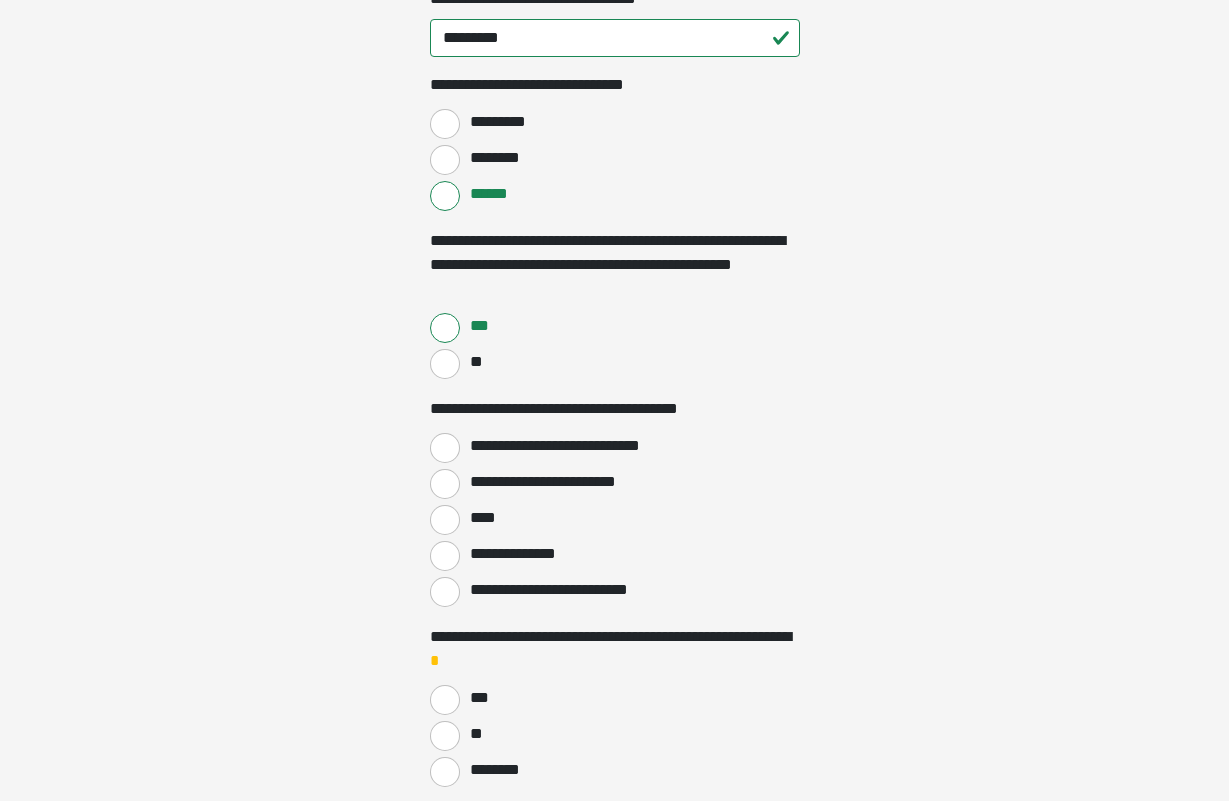 scroll, scrollTop: 904, scrollLeft: 0, axis: vertical 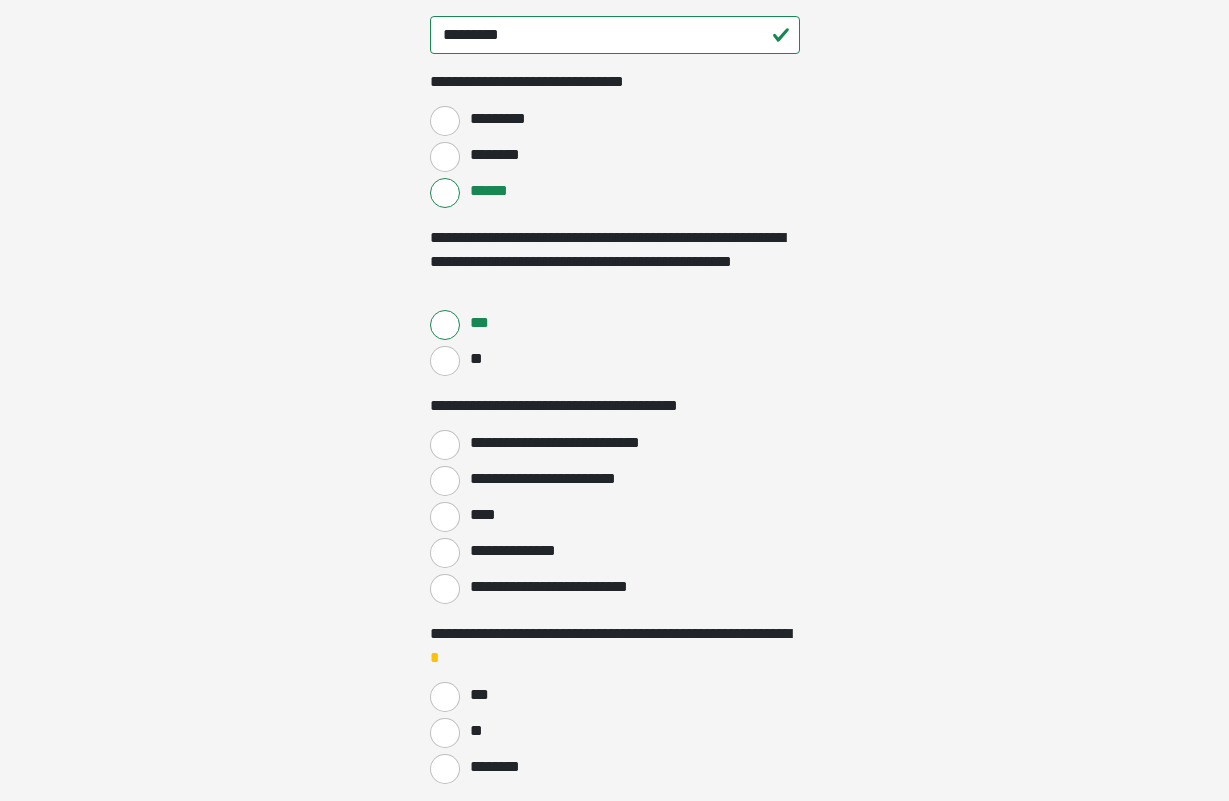 click on "**********" at bounding box center (445, 445) 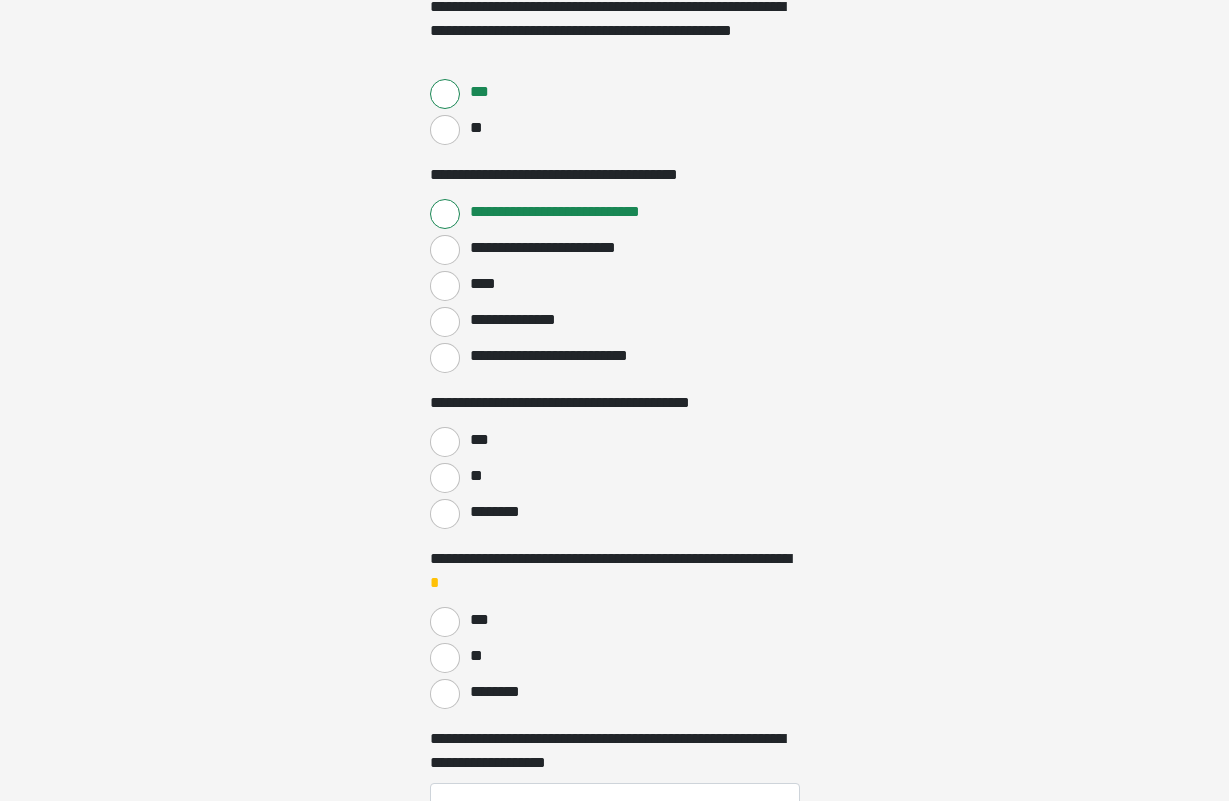 scroll, scrollTop: 1139, scrollLeft: 0, axis: vertical 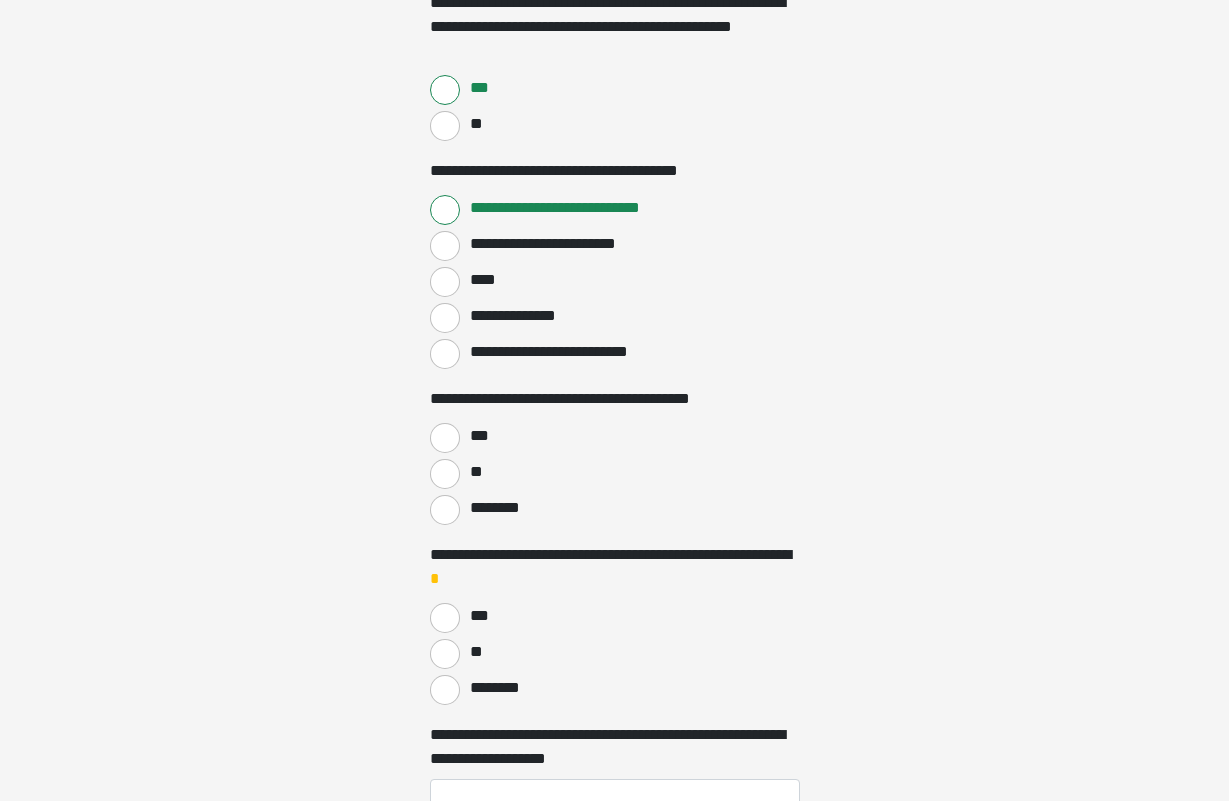 click on "***" at bounding box center [445, 438] 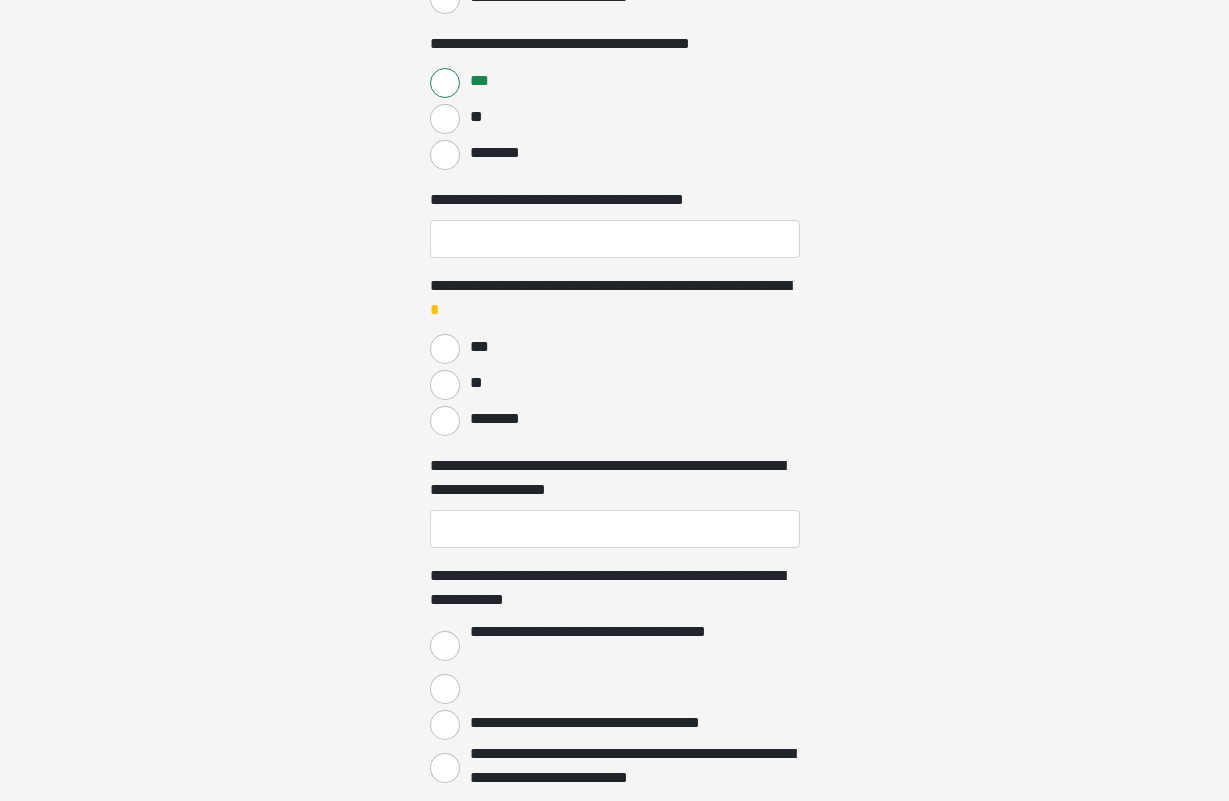 scroll, scrollTop: 1496, scrollLeft: 0, axis: vertical 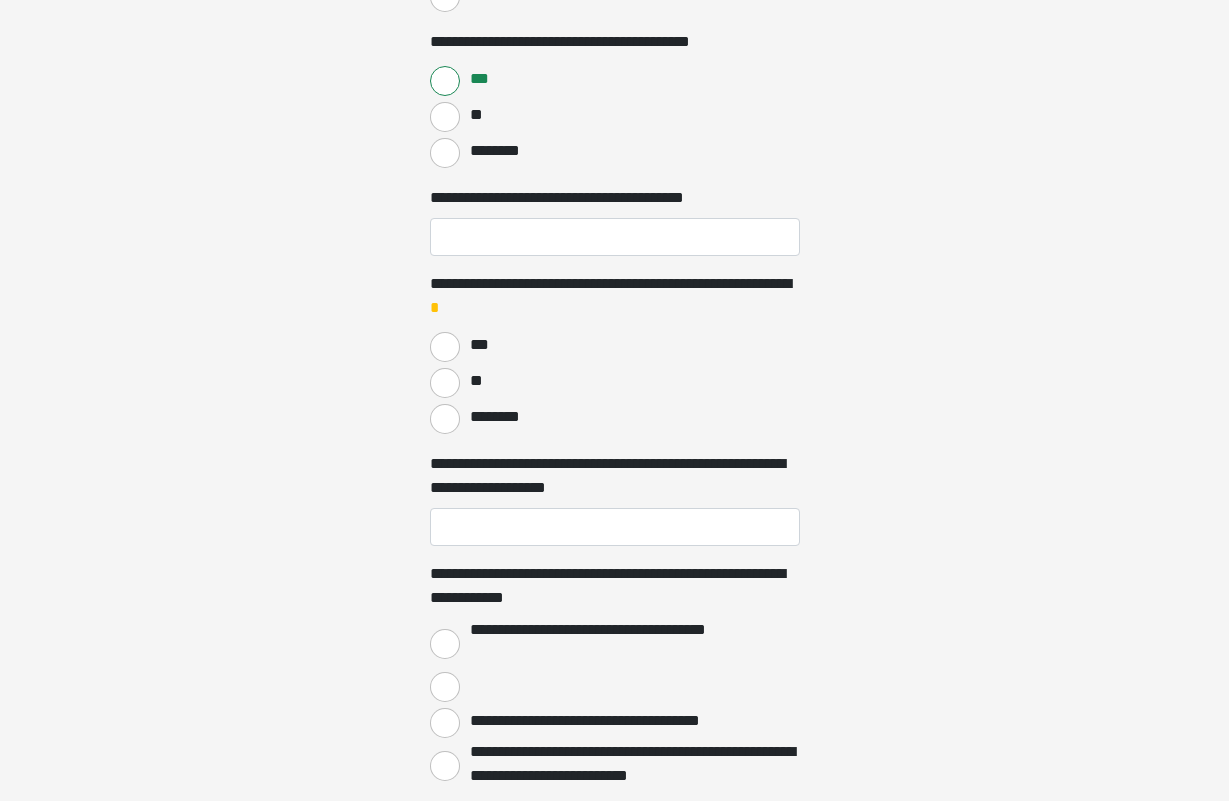 click on "**" at bounding box center [445, 383] 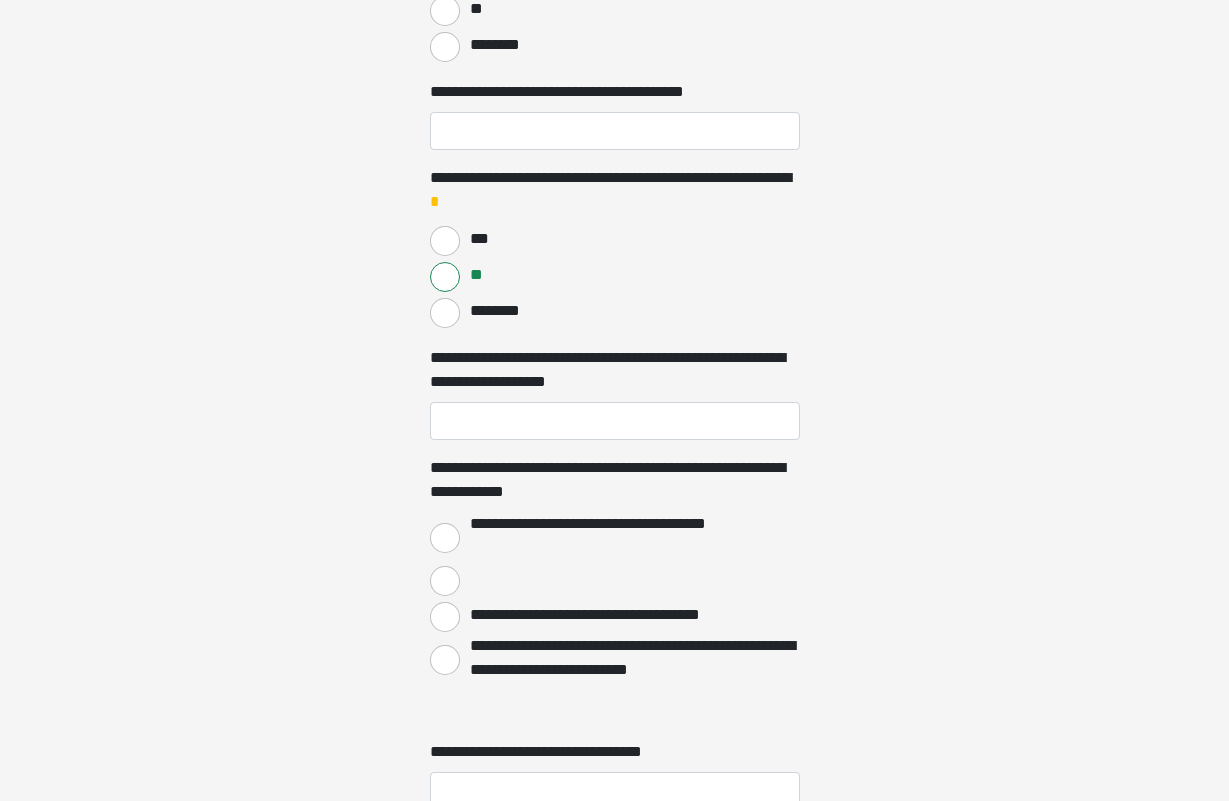 scroll, scrollTop: 1622, scrollLeft: 0, axis: vertical 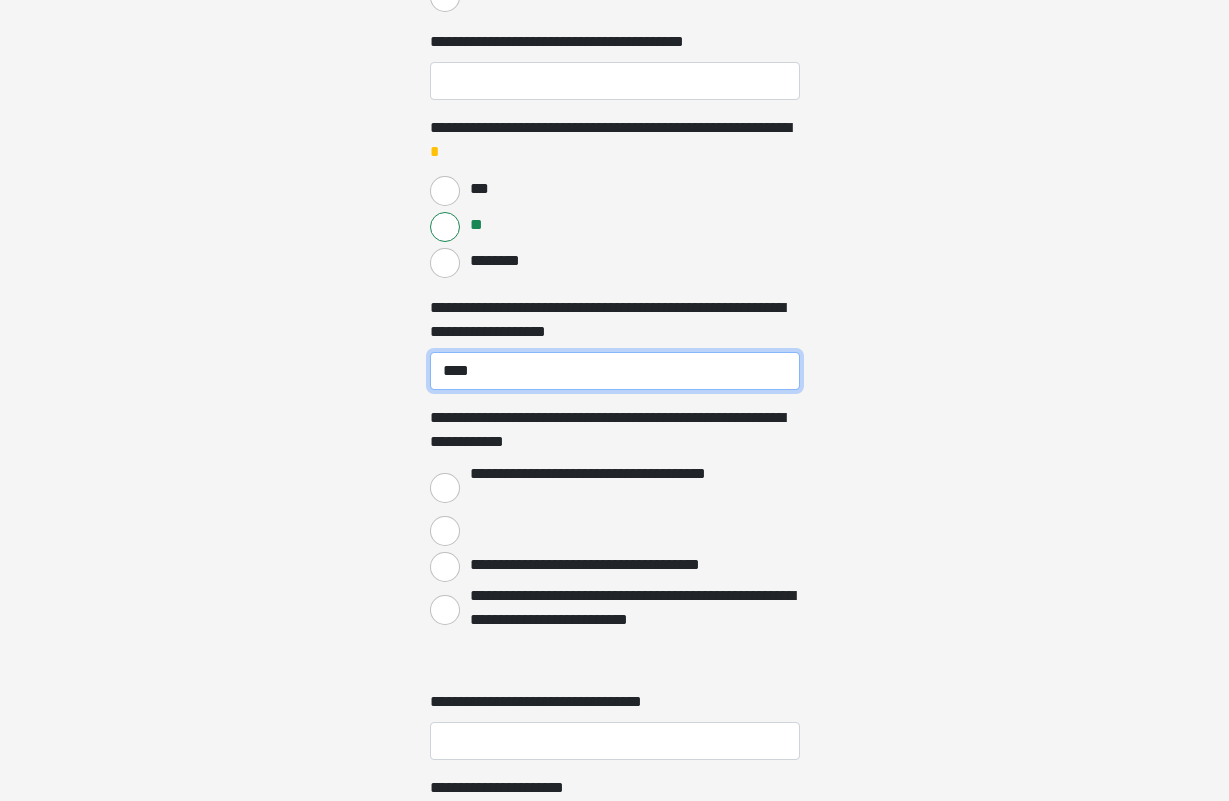 type on "****" 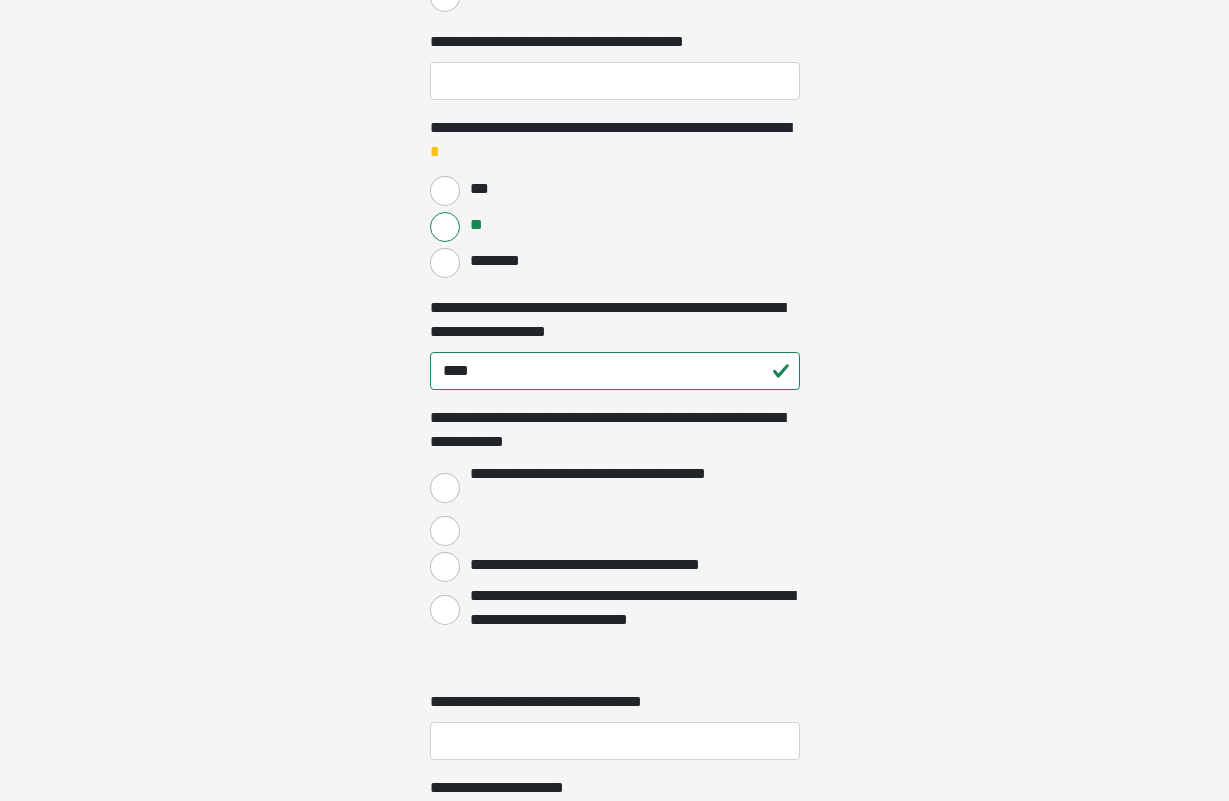 click on "**********" at bounding box center [445, 488] 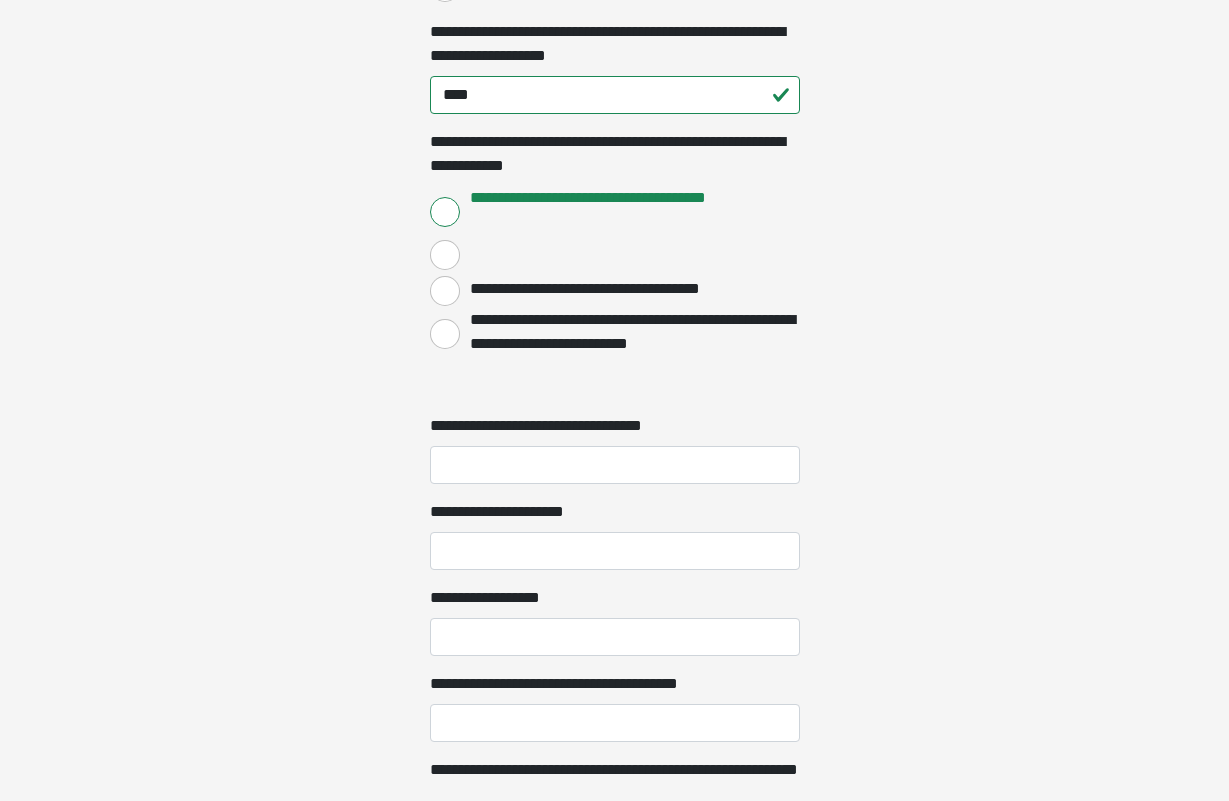 scroll, scrollTop: 1932, scrollLeft: 0, axis: vertical 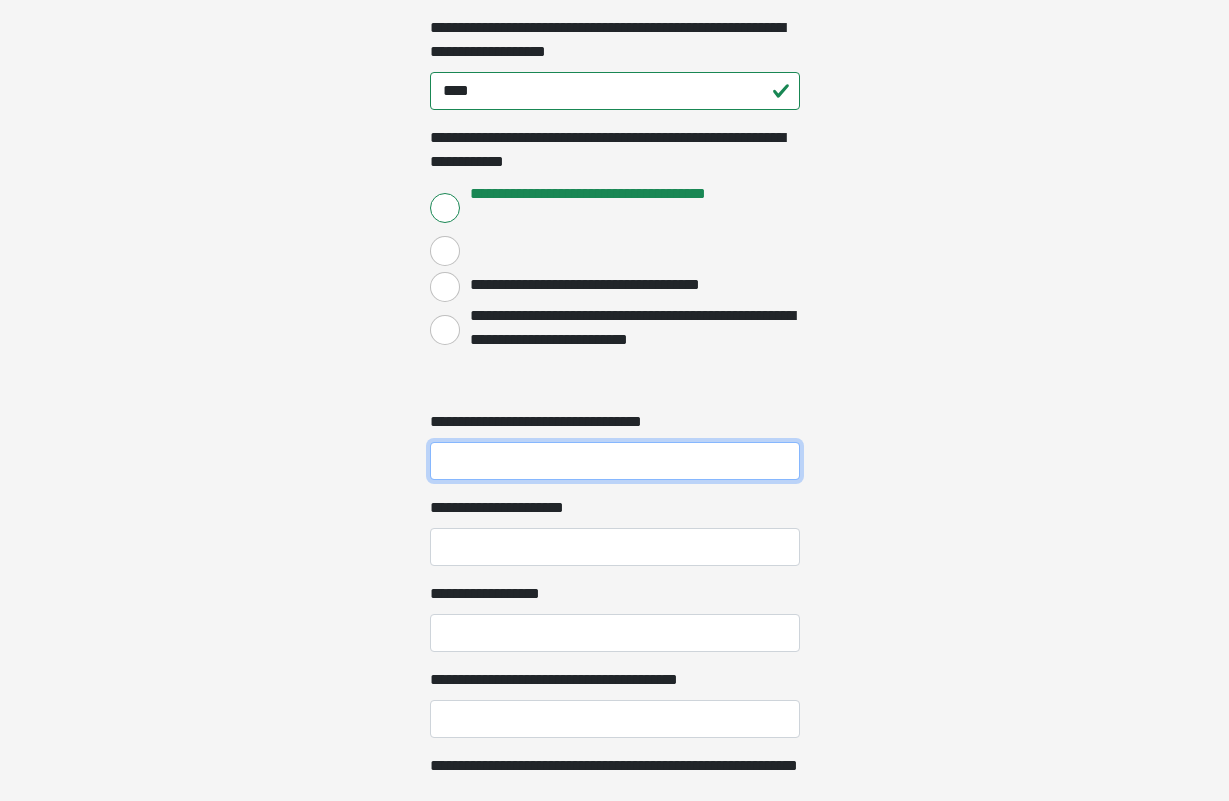 click on "**********" at bounding box center (615, 461) 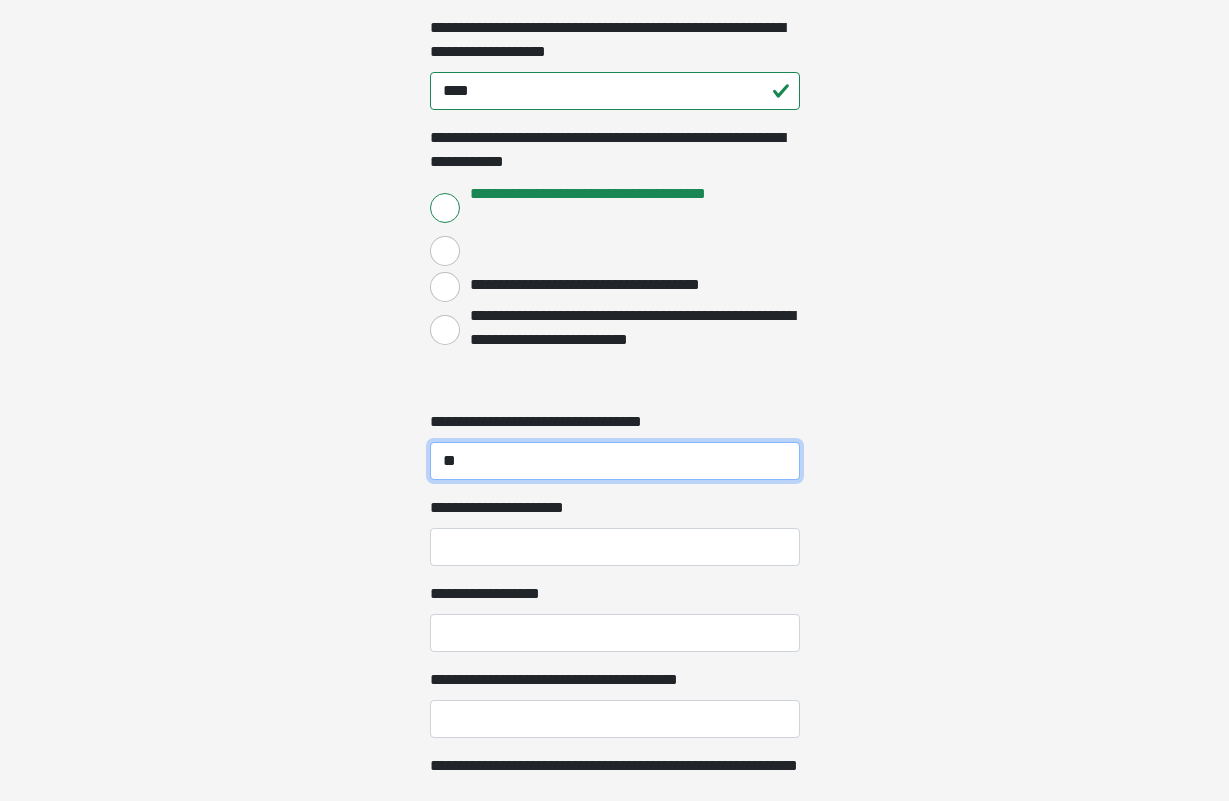type on "**" 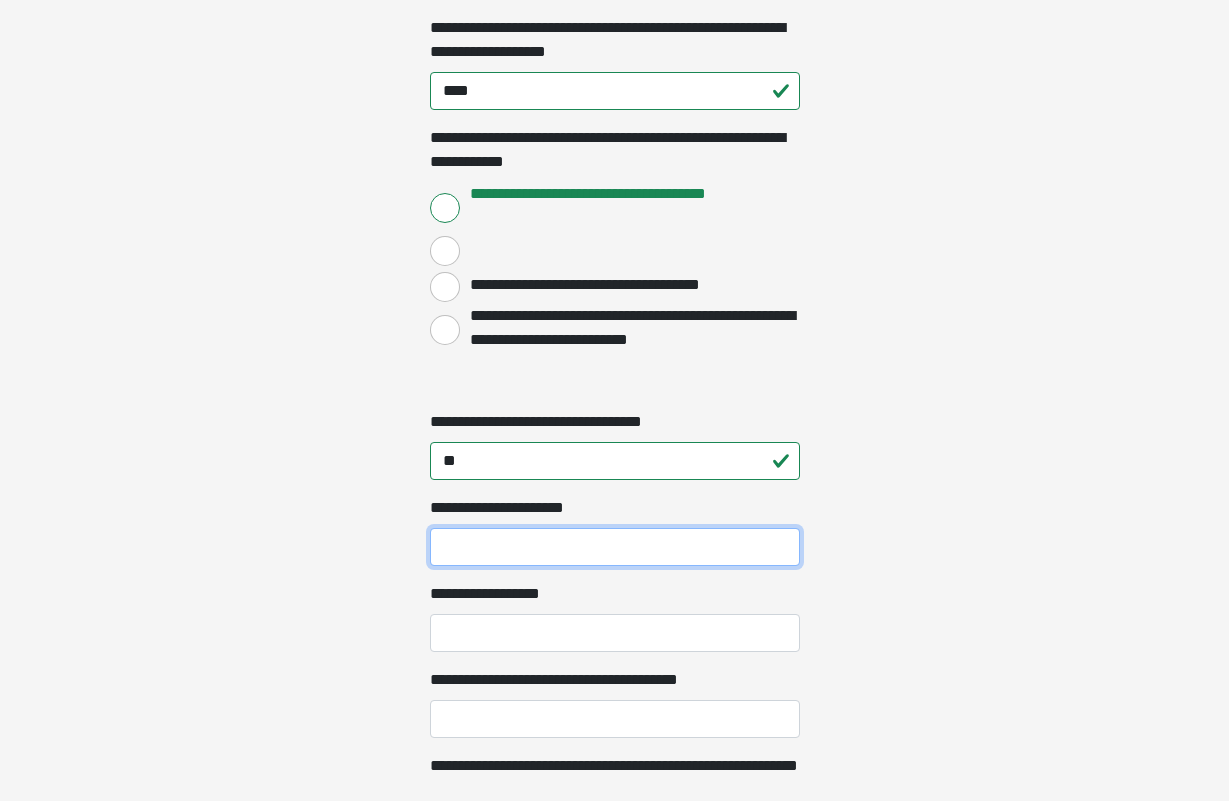 click on "**********" at bounding box center (615, 547) 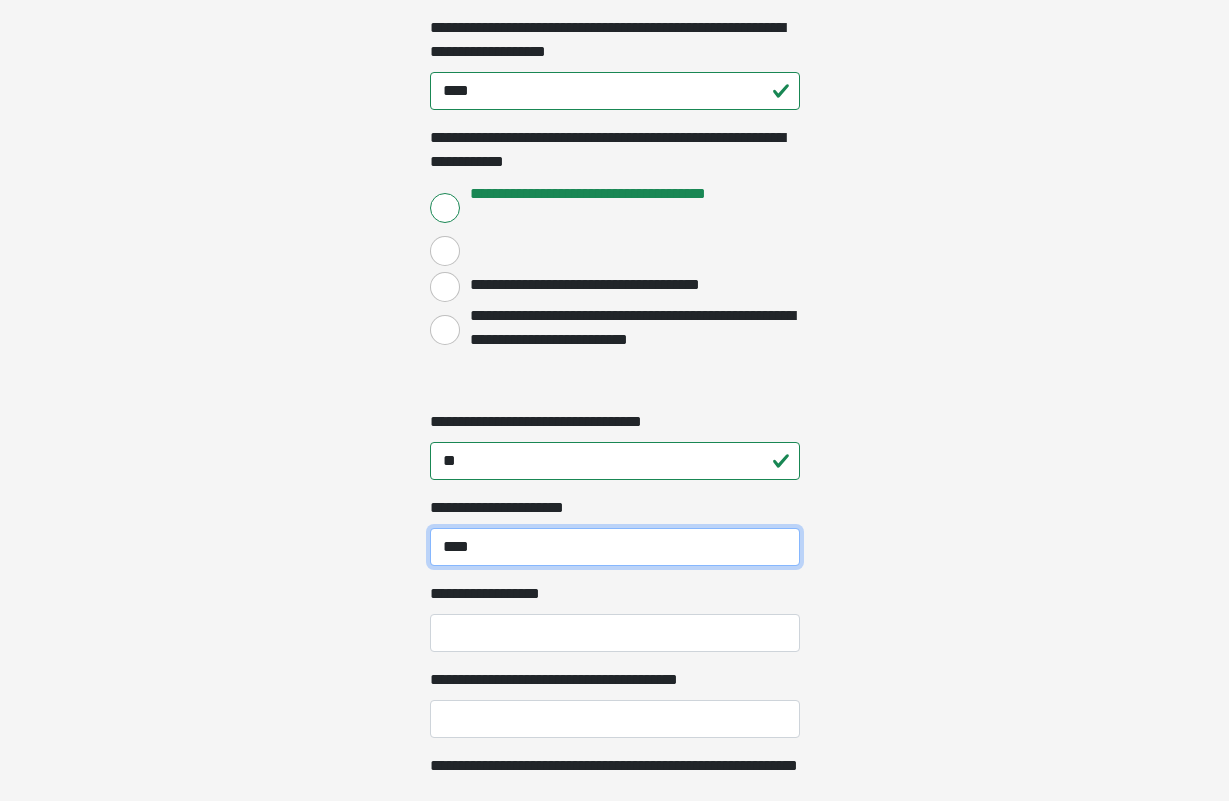 scroll, scrollTop: 1934, scrollLeft: 0, axis: vertical 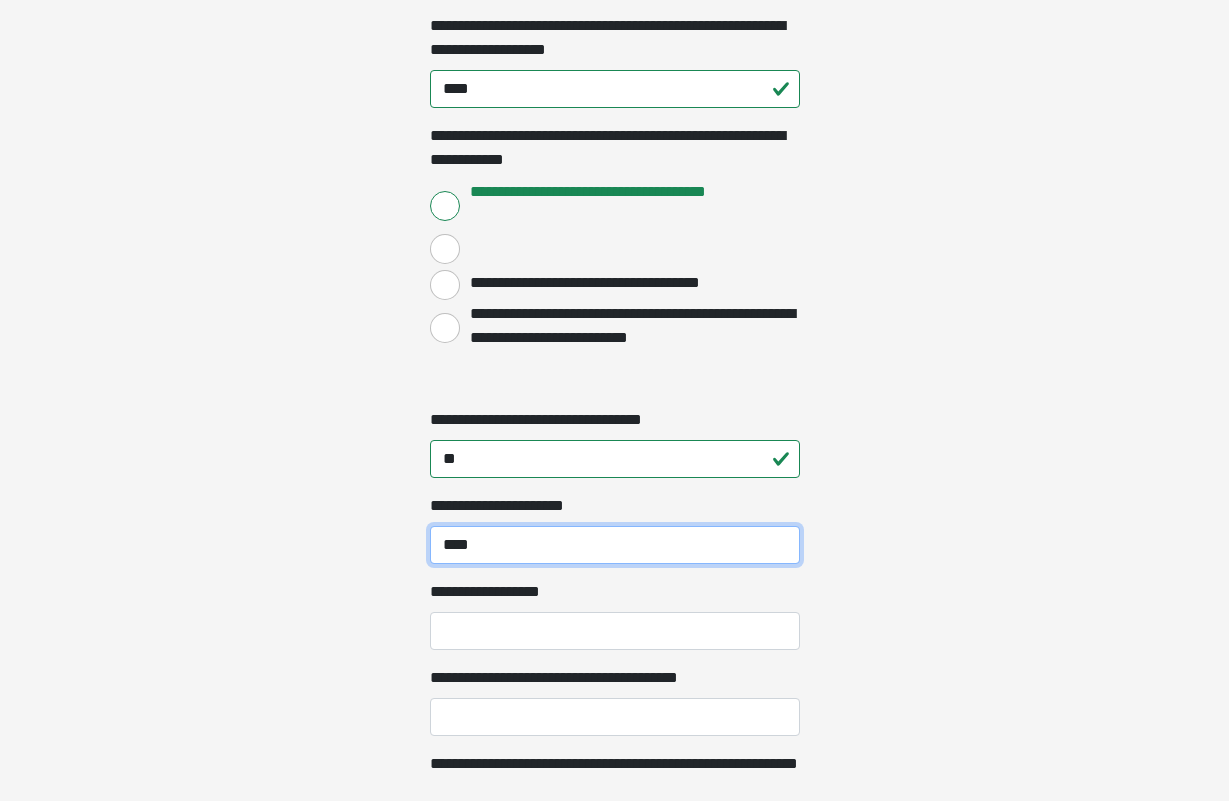 type on "****" 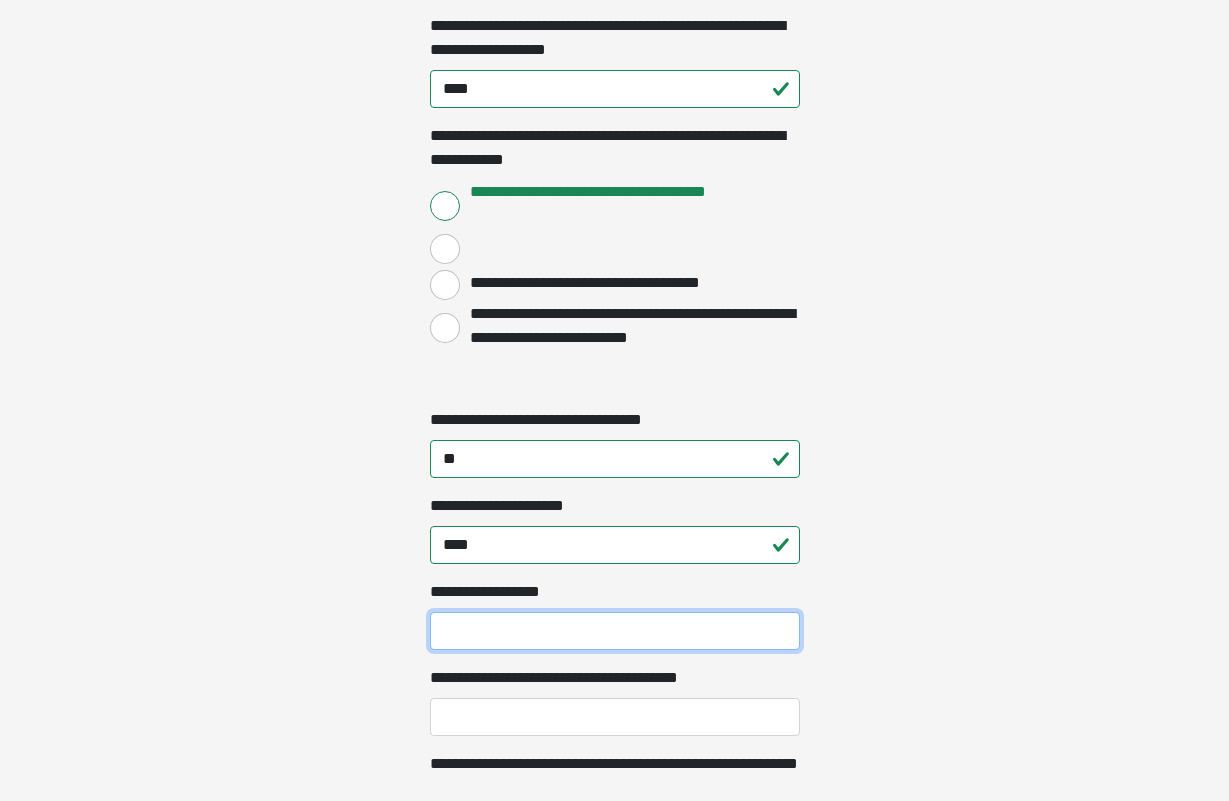 click on "**********" at bounding box center [615, 631] 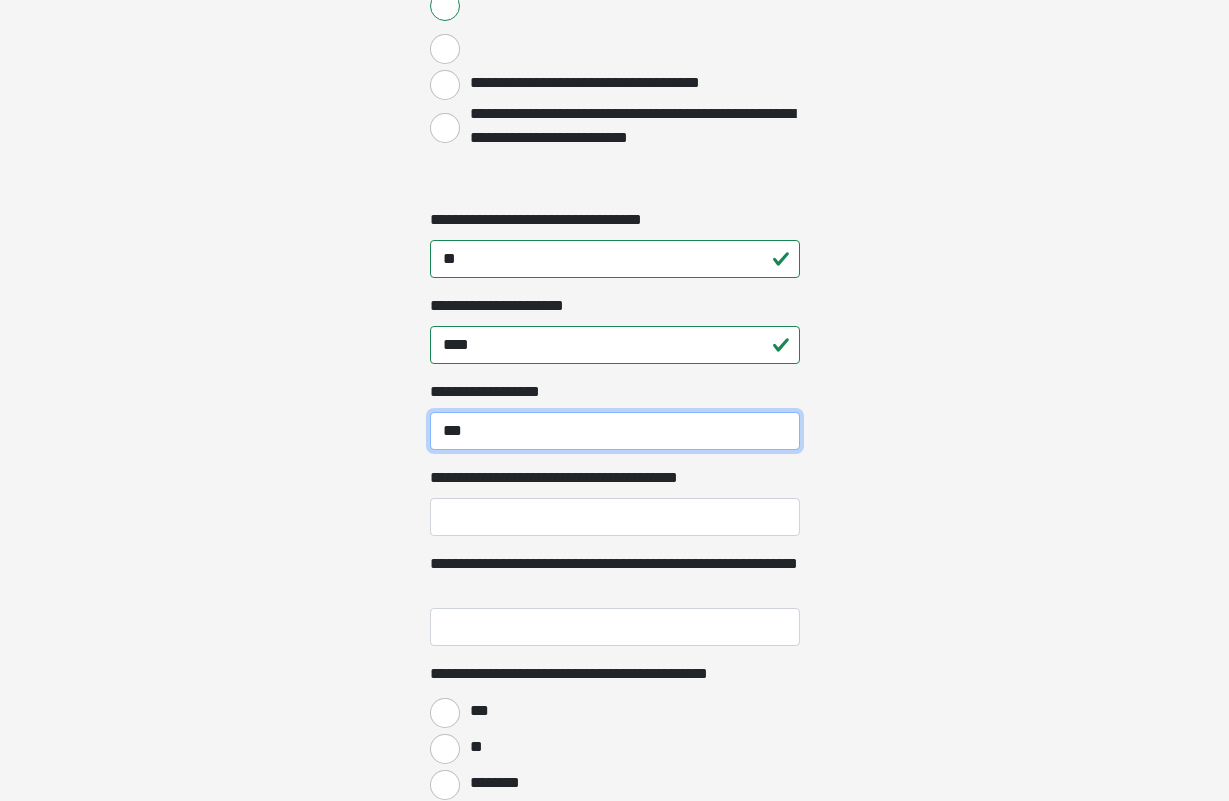 scroll, scrollTop: 2135, scrollLeft: 0, axis: vertical 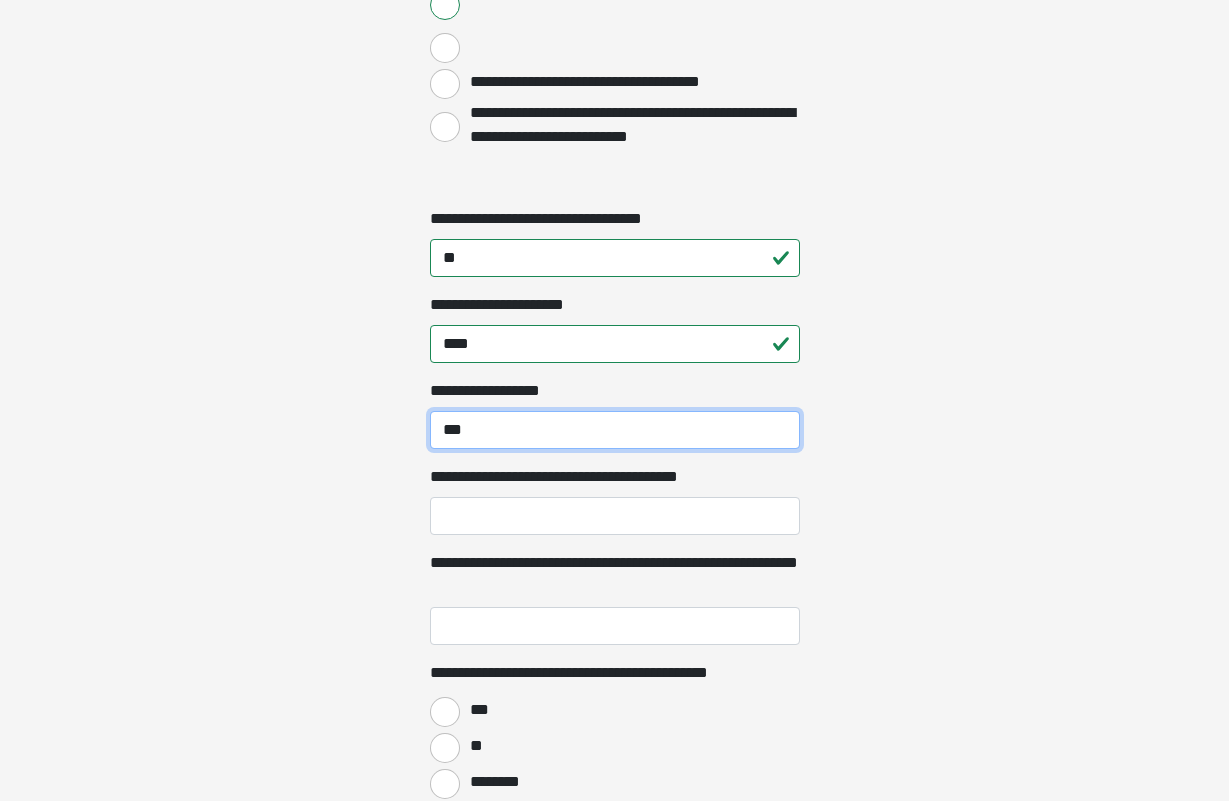 type on "***" 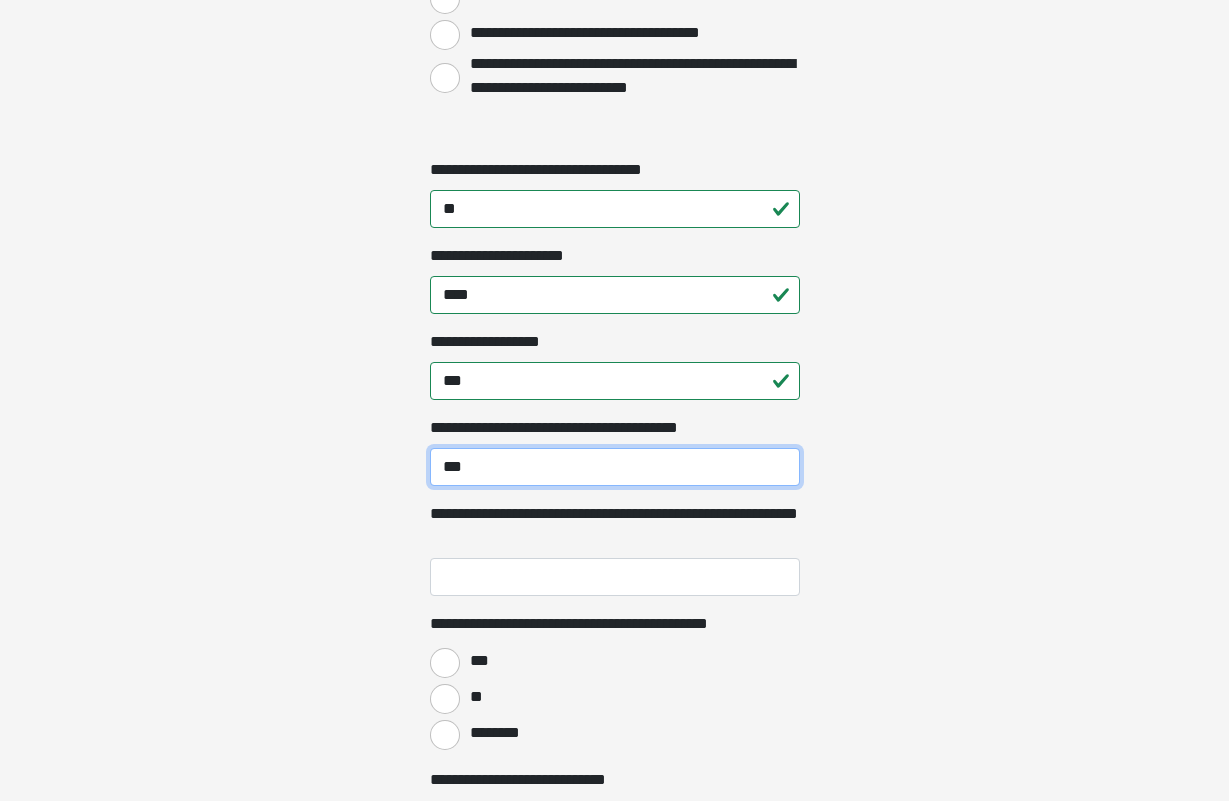 scroll, scrollTop: 2211, scrollLeft: 0, axis: vertical 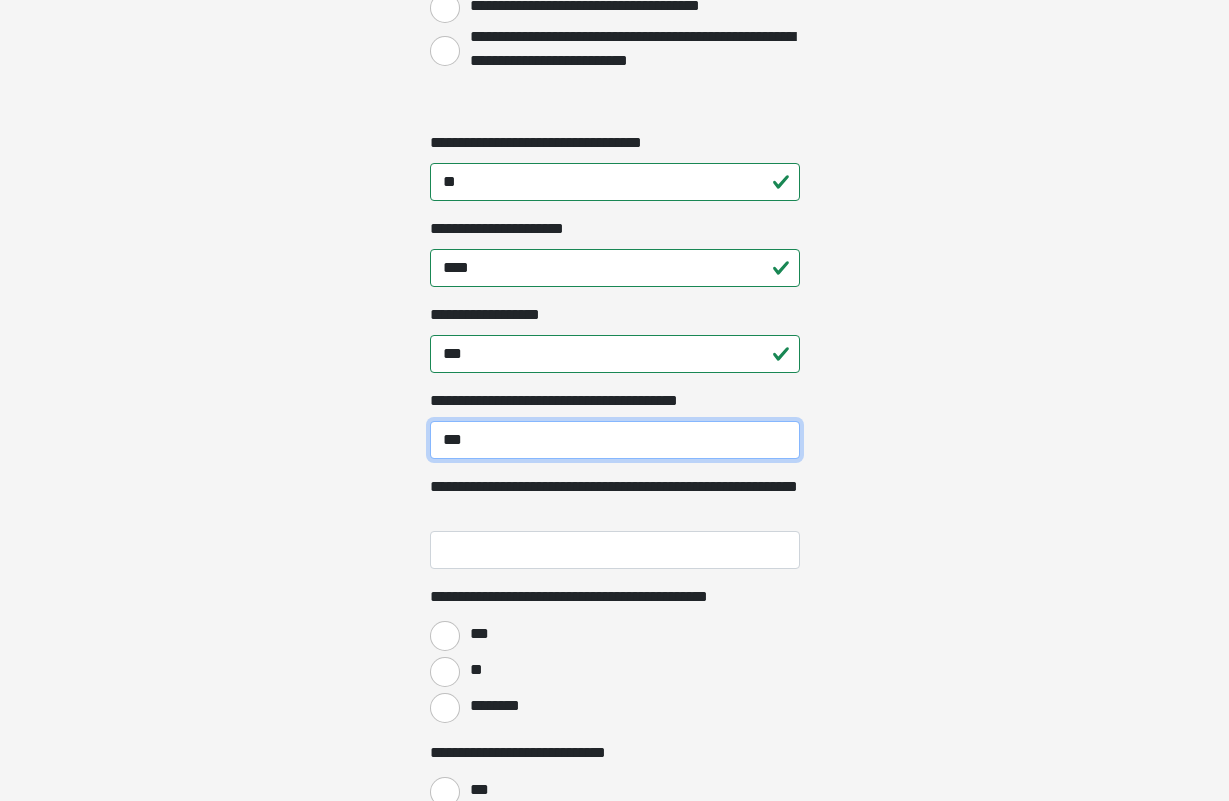 type on "***" 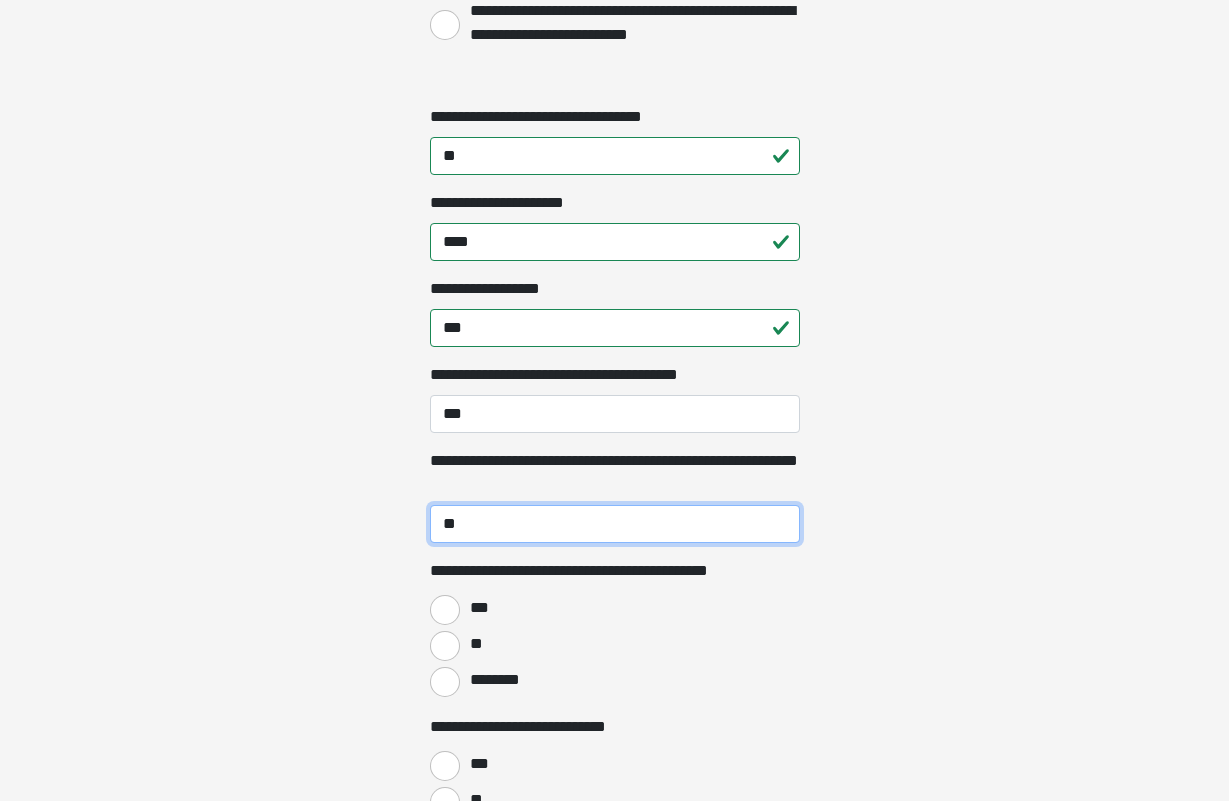 scroll, scrollTop: 2233, scrollLeft: 0, axis: vertical 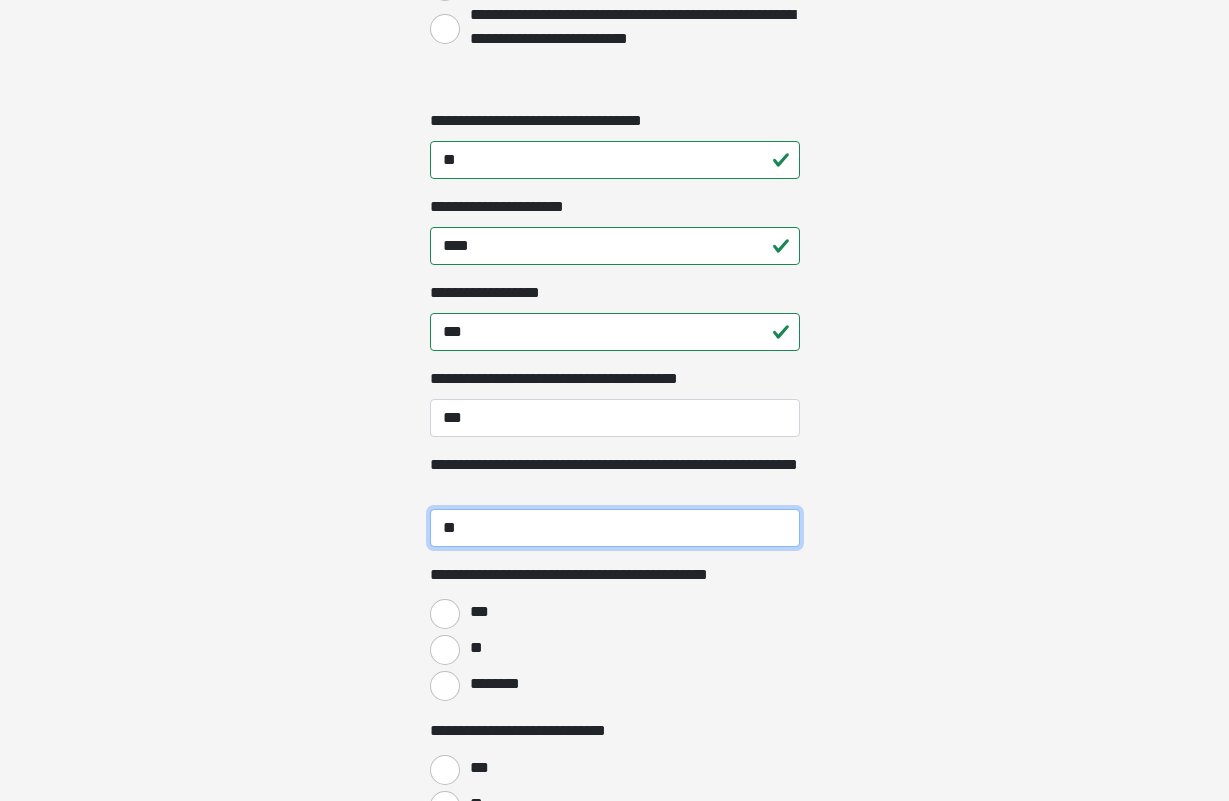 type on "**" 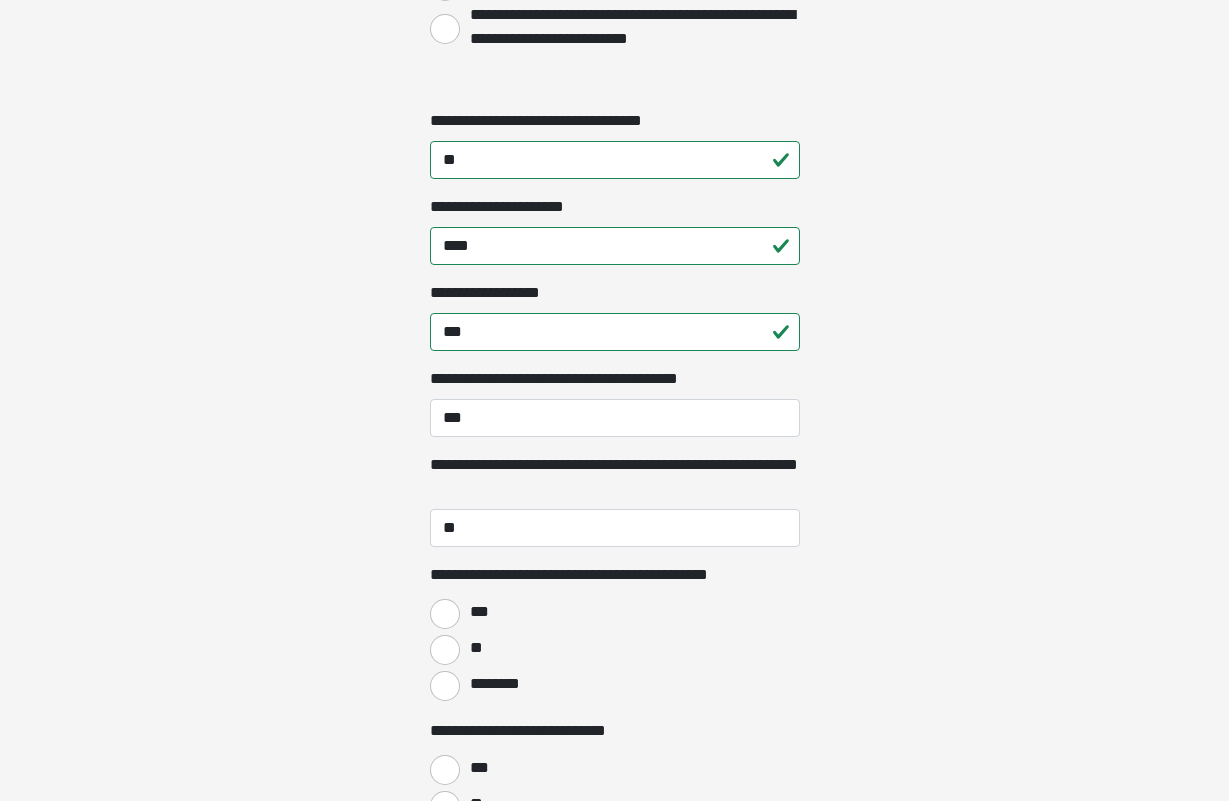 click on "**" at bounding box center (445, 650) 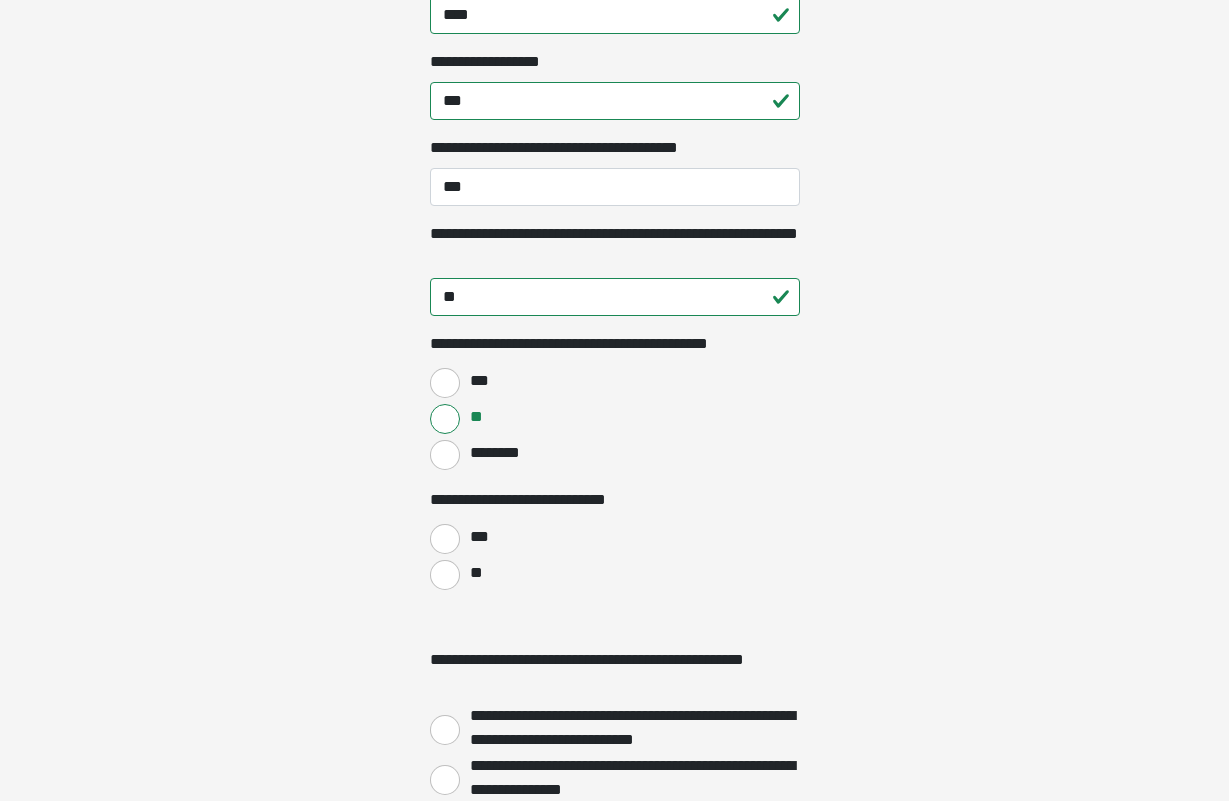 scroll, scrollTop: 2473, scrollLeft: 0, axis: vertical 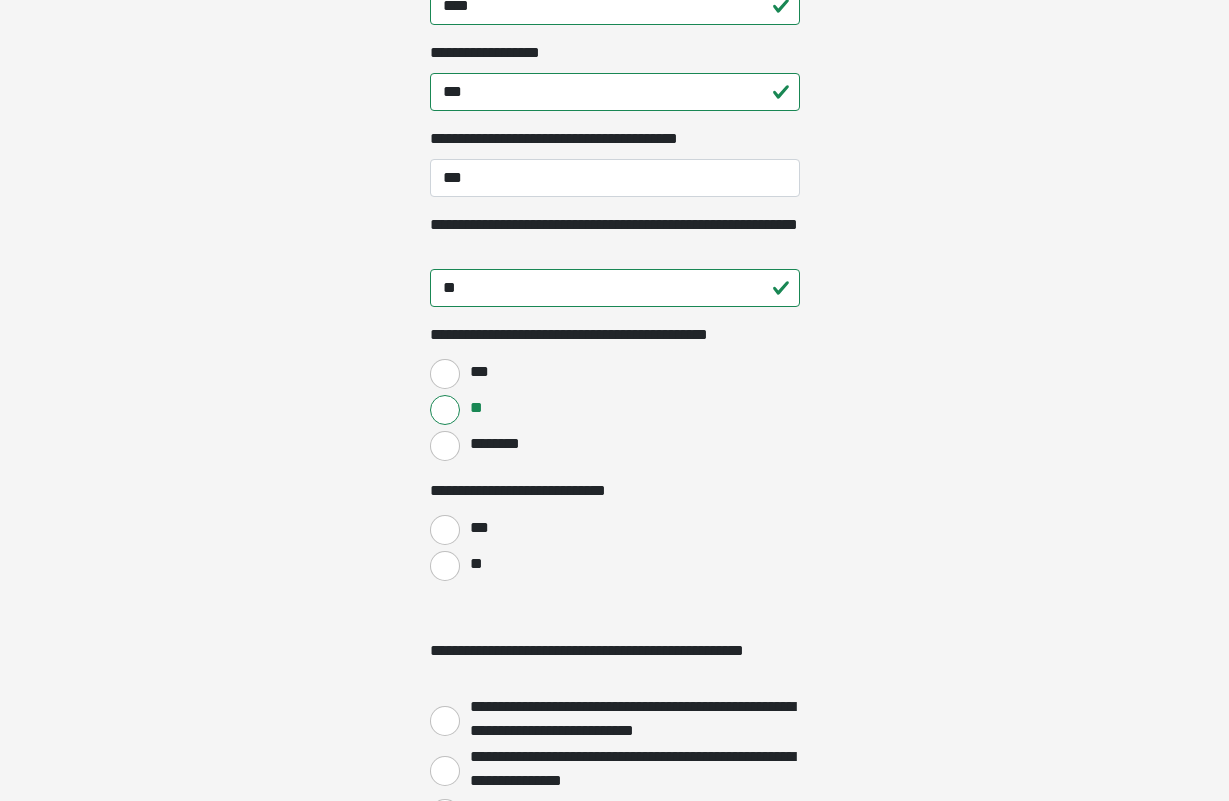 click on "**" at bounding box center (445, 566) 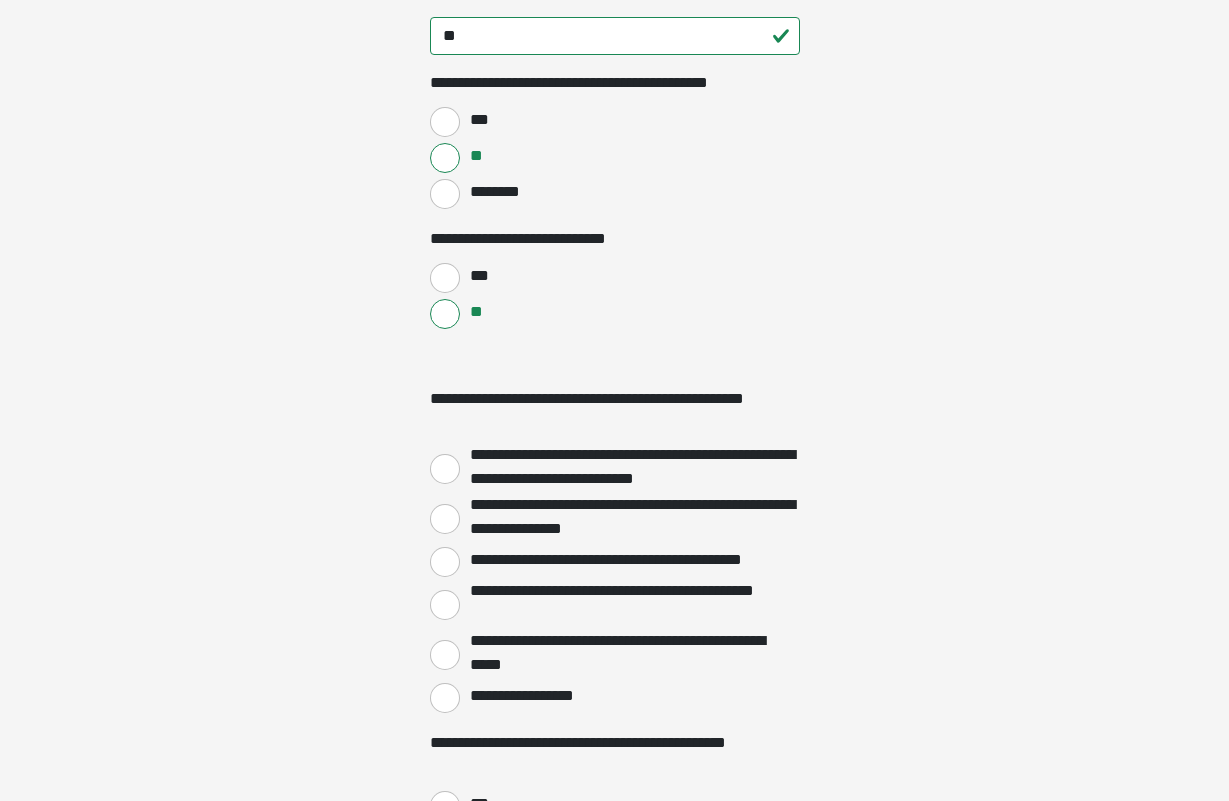 scroll, scrollTop: 2729, scrollLeft: 0, axis: vertical 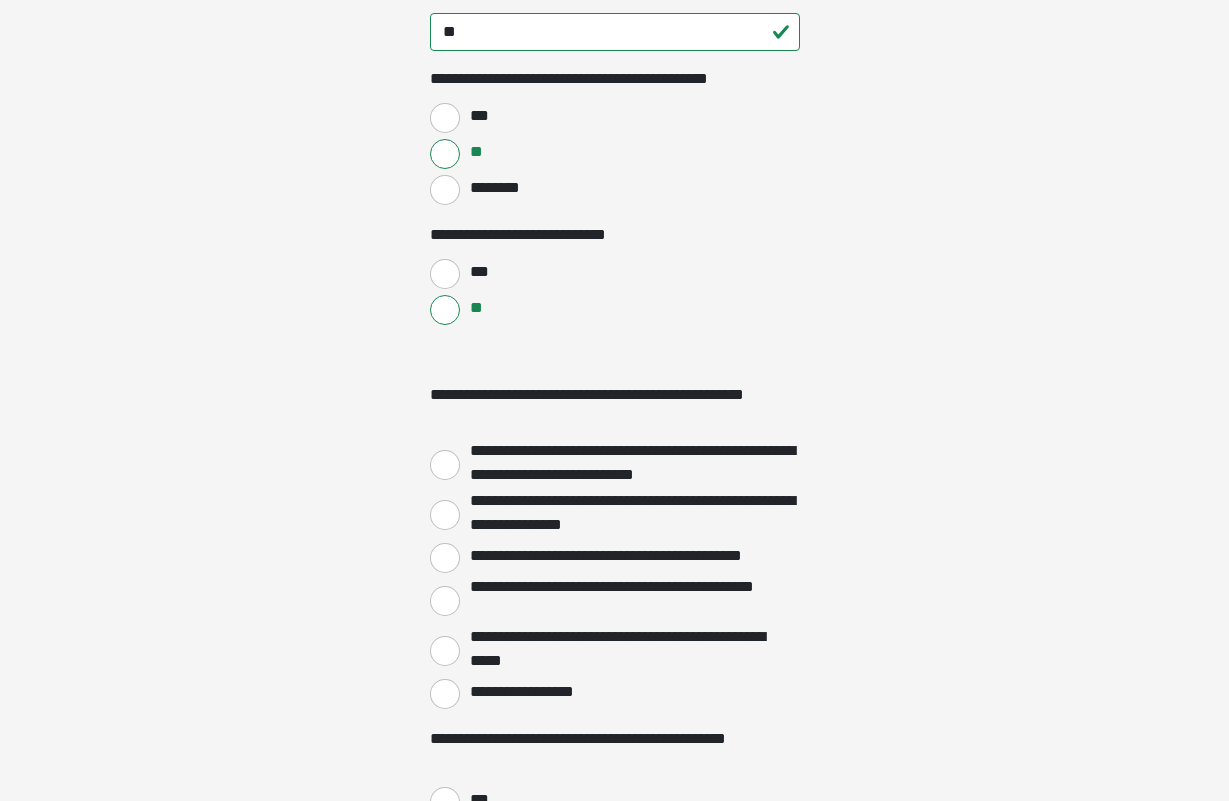 click on "**********" at bounding box center [445, 465] 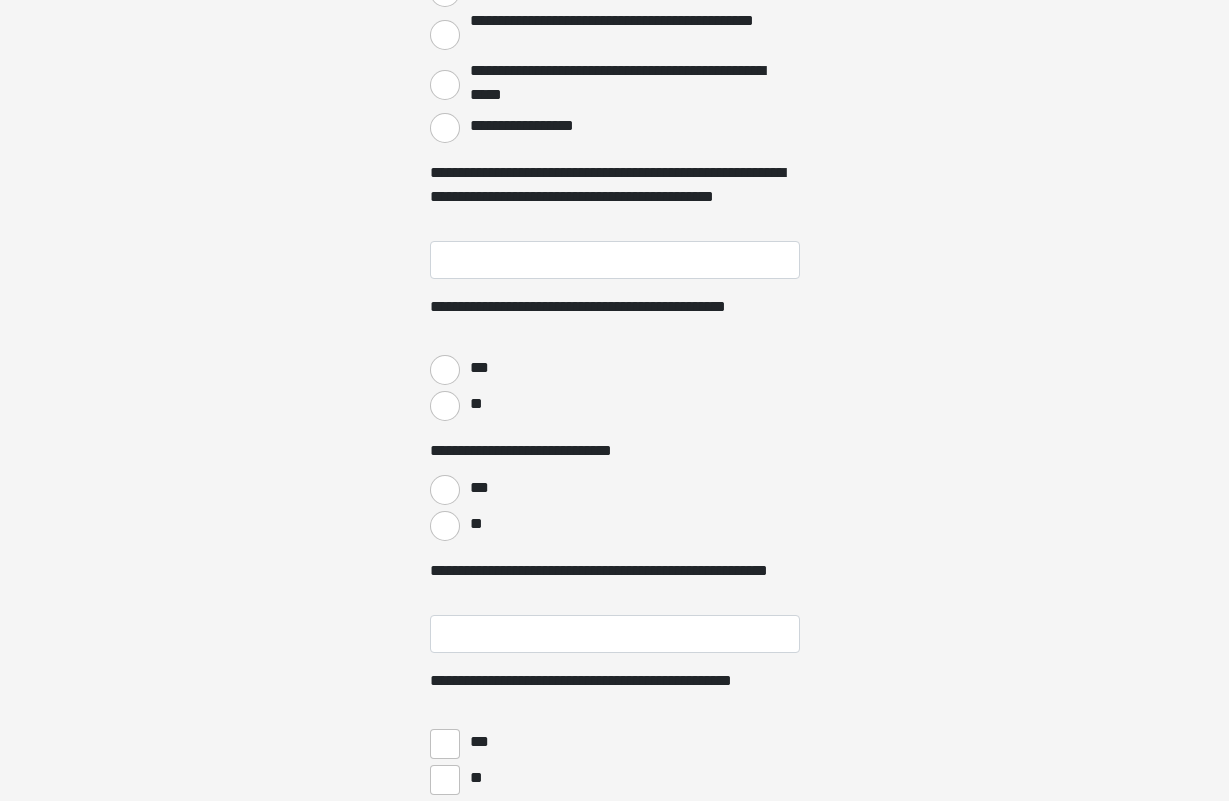 scroll, scrollTop: 3305, scrollLeft: 0, axis: vertical 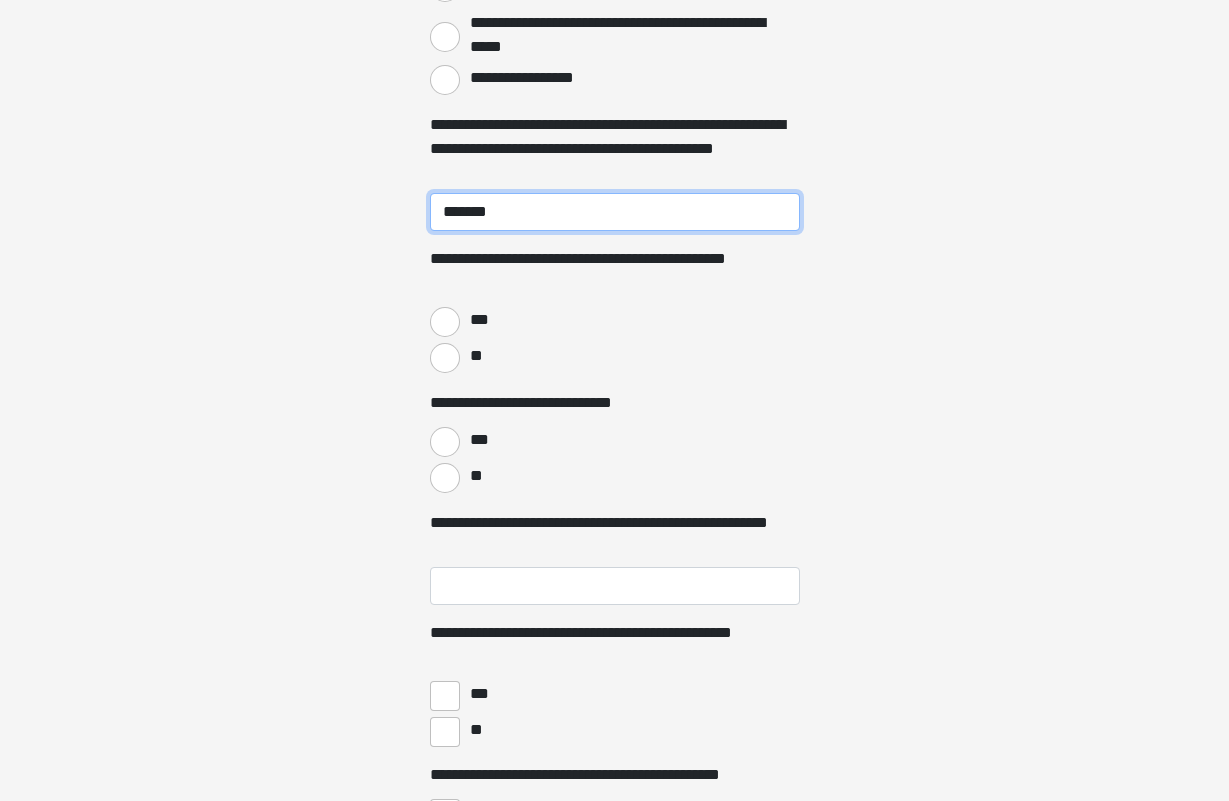 type on "*******" 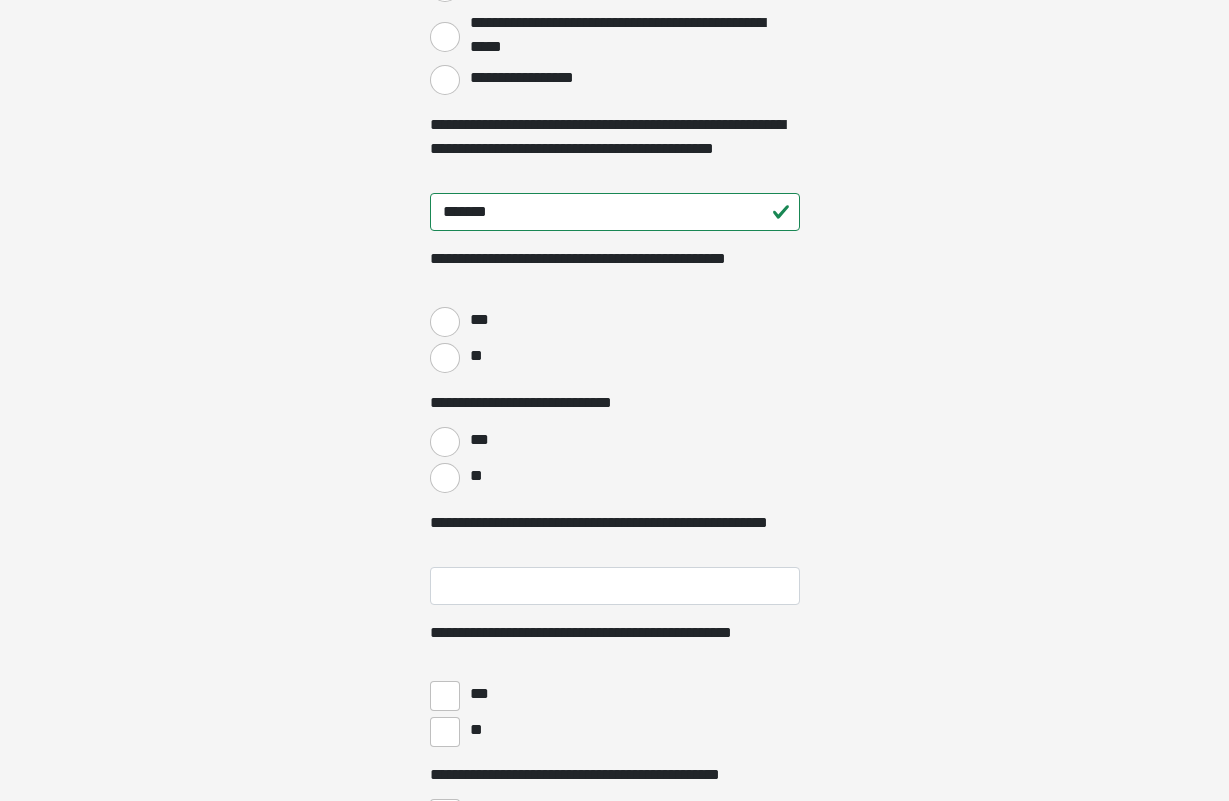 click on "***" at bounding box center (445, 322) 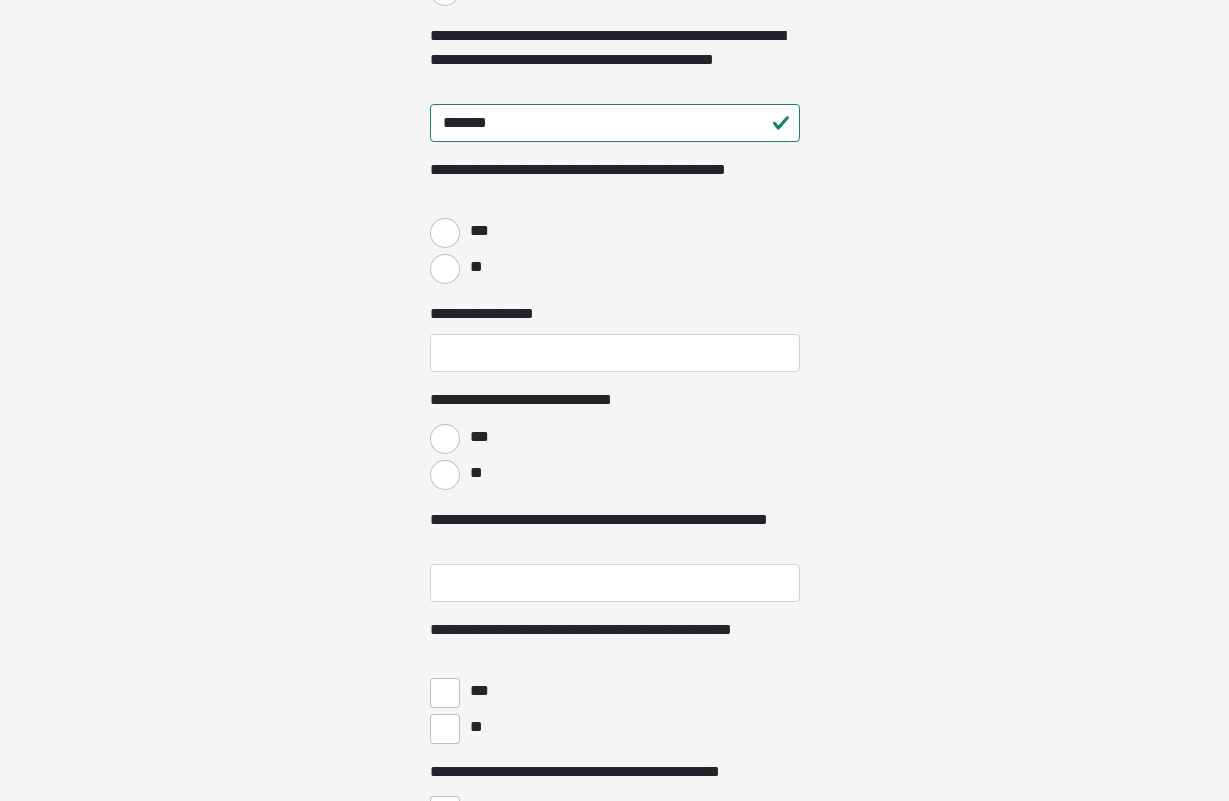 scroll, scrollTop: 3438, scrollLeft: 0, axis: vertical 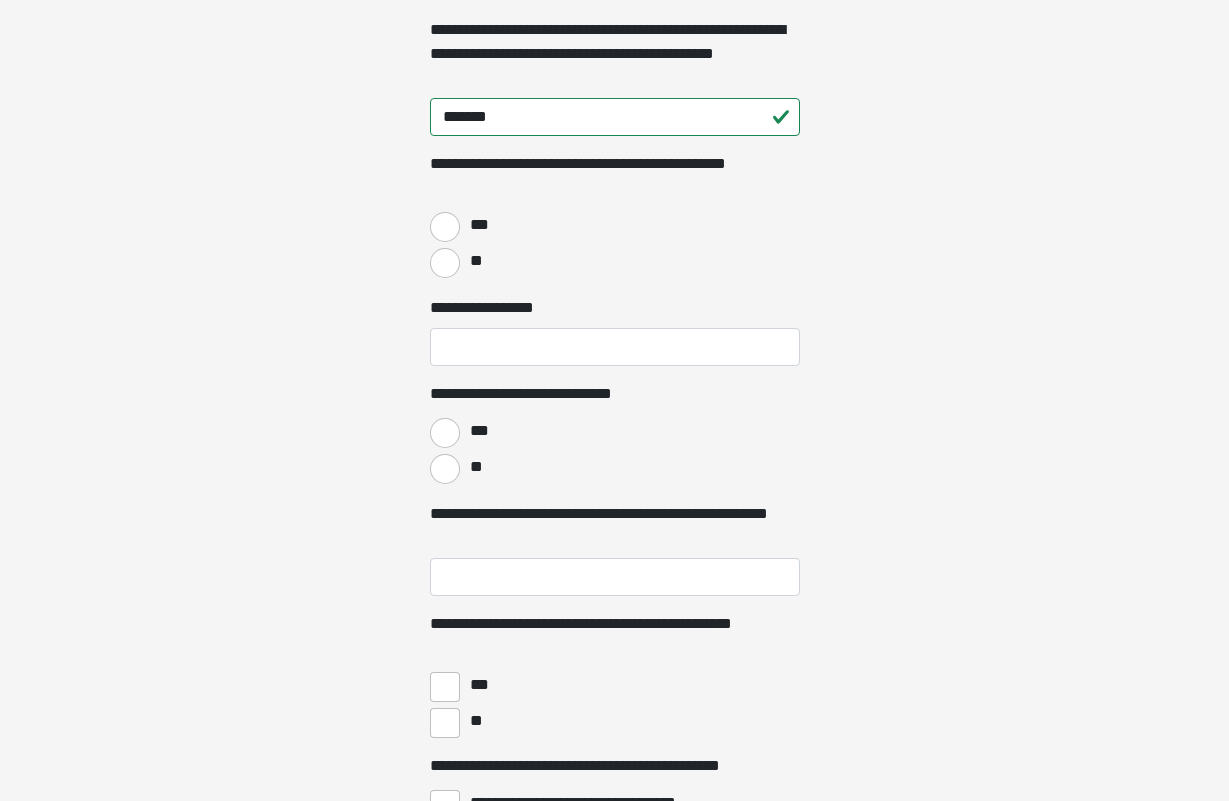 click on "**" at bounding box center [445, 469] 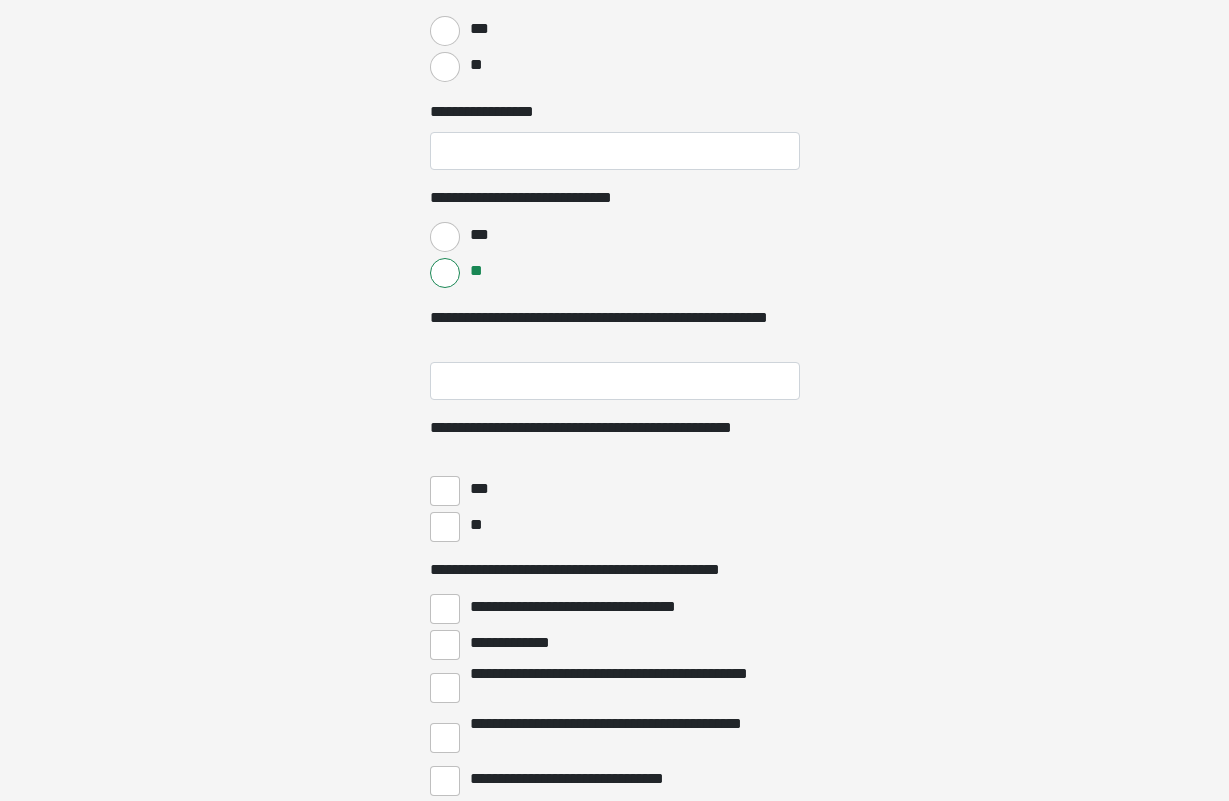 scroll, scrollTop: 3638, scrollLeft: 0, axis: vertical 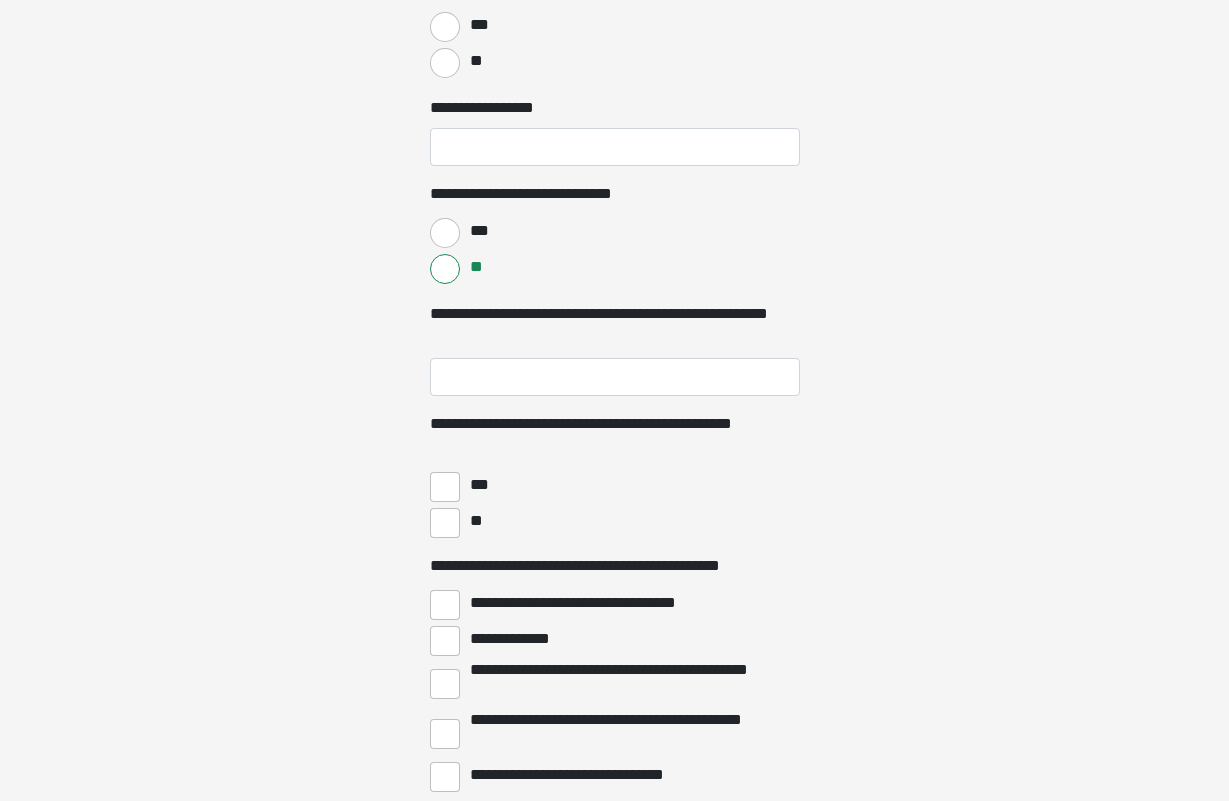 click on "***" at bounding box center [445, 487] 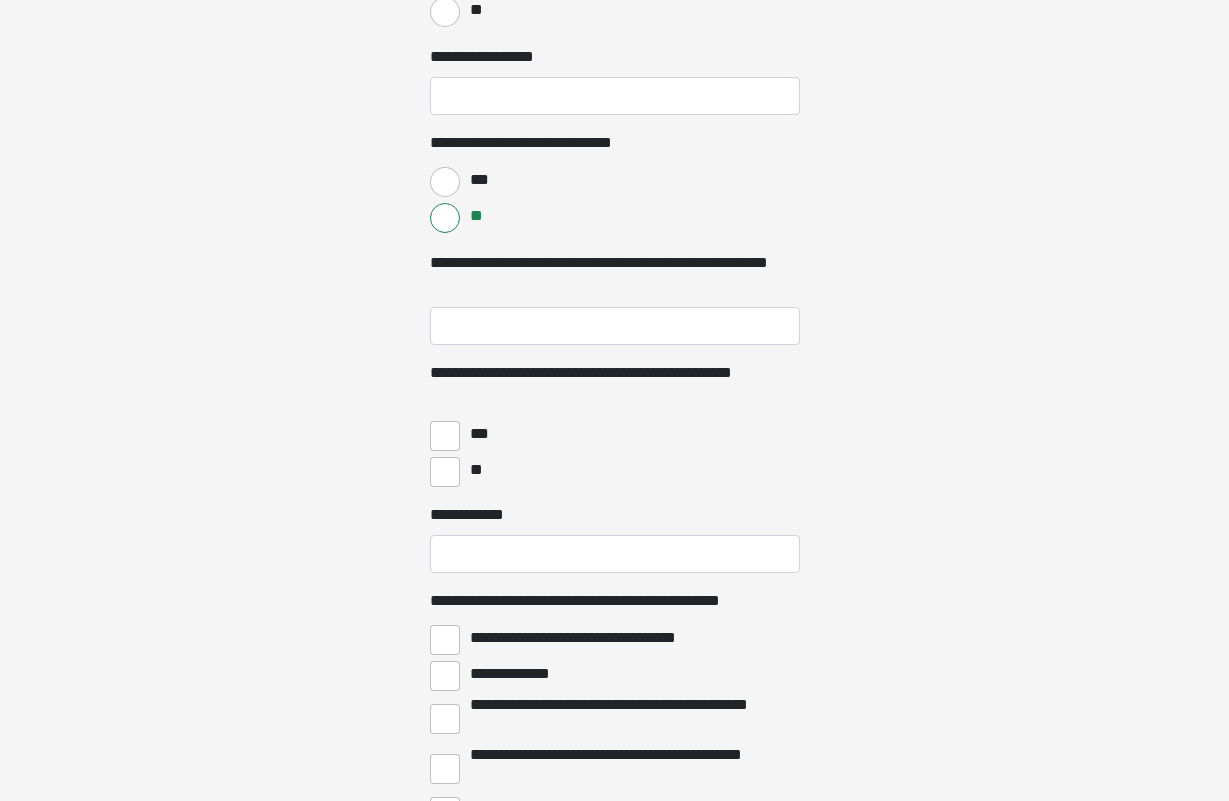scroll, scrollTop: 3704, scrollLeft: 0, axis: vertical 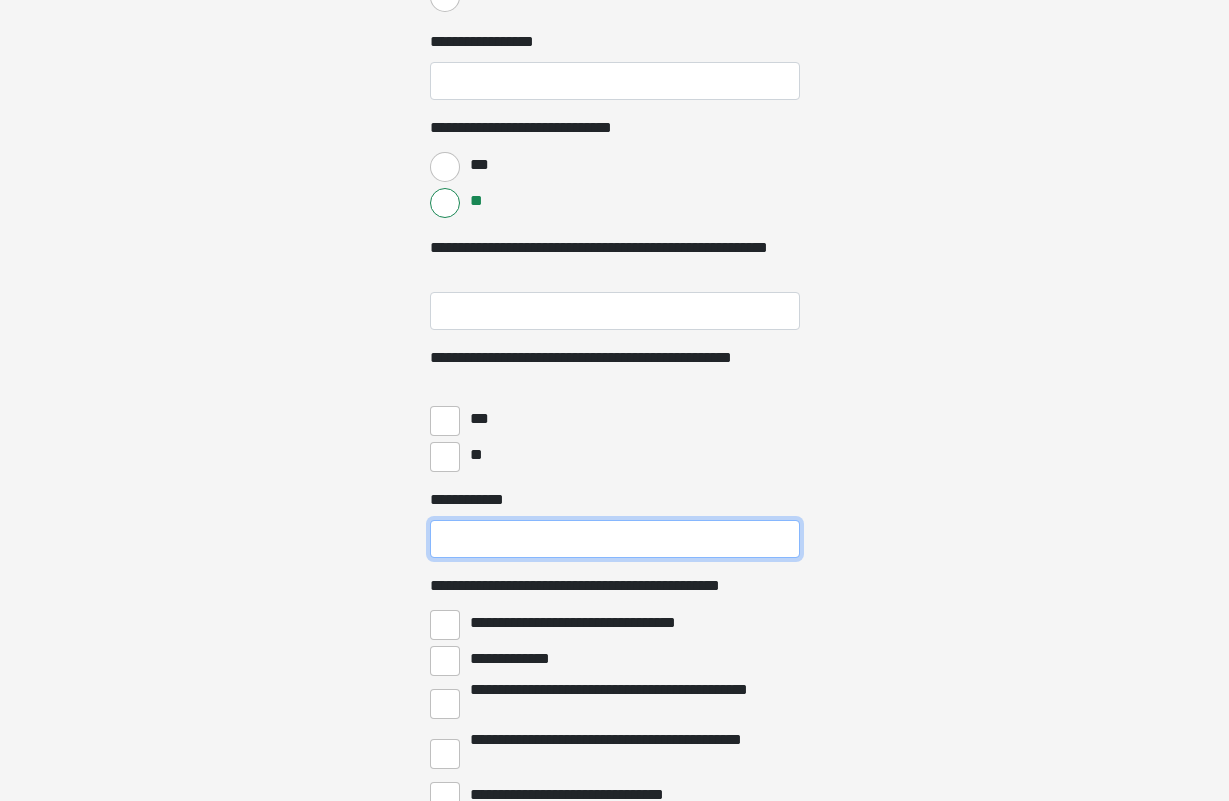 click on "**********" at bounding box center (615, 539) 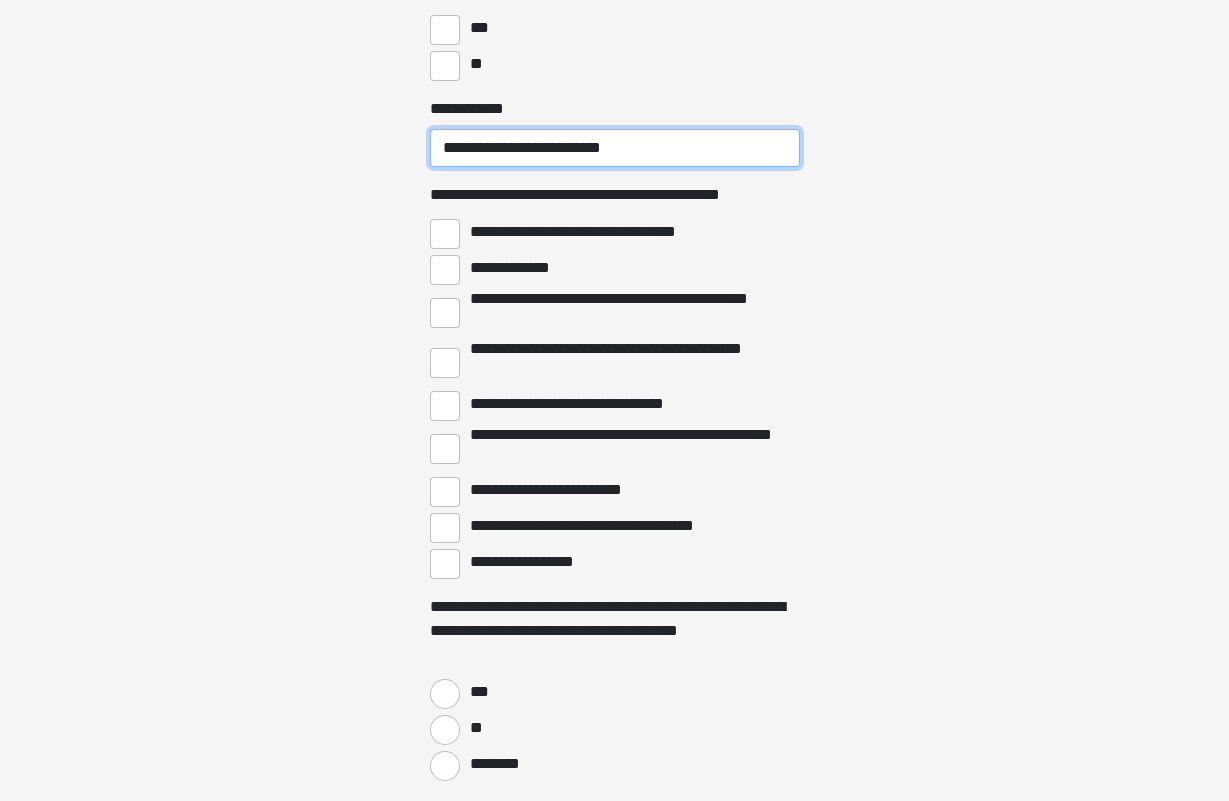 scroll, scrollTop: 4094, scrollLeft: 0, axis: vertical 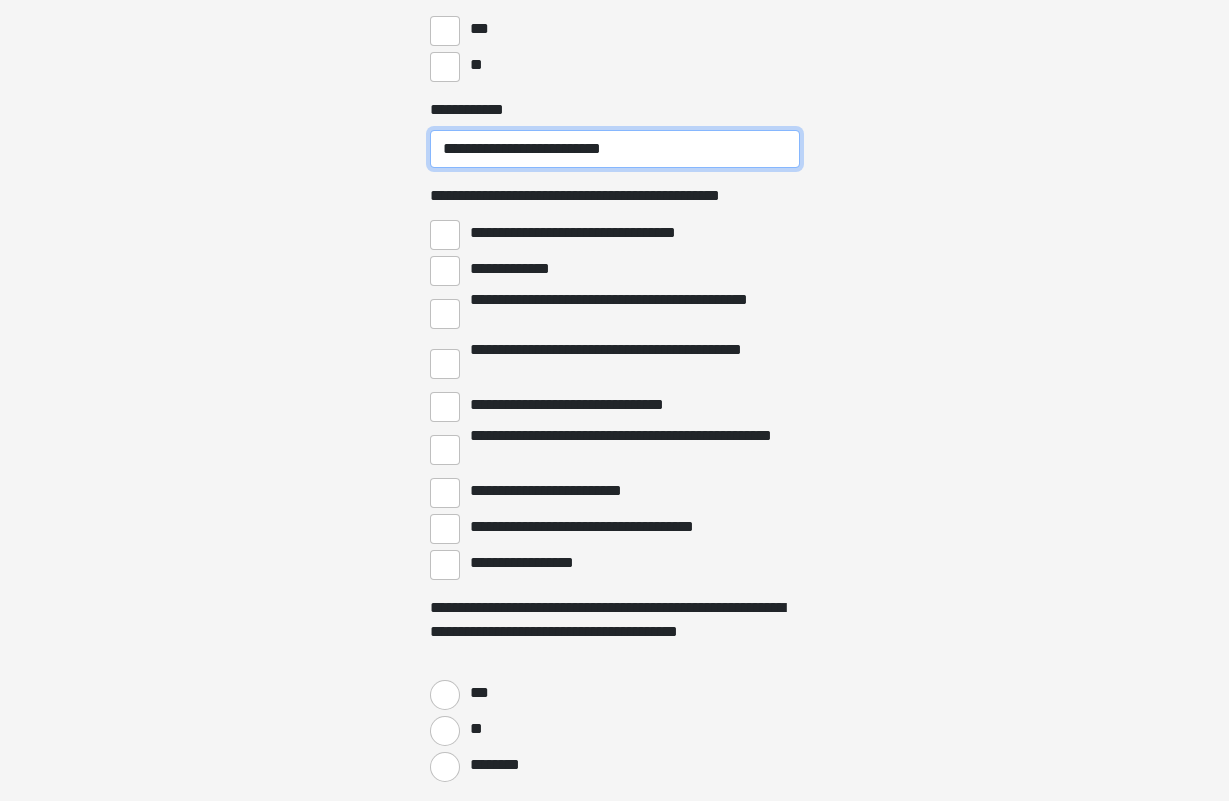 type on "**********" 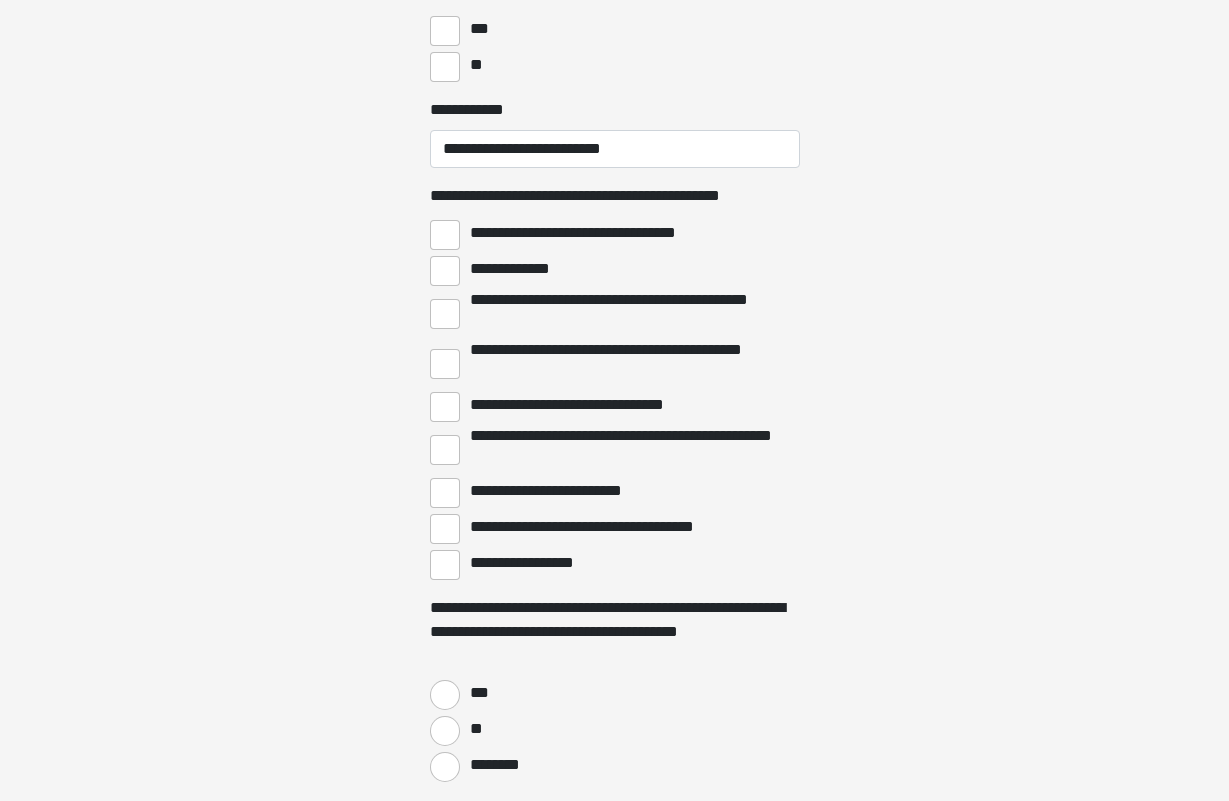 click on "**********" at bounding box center (445, 314) 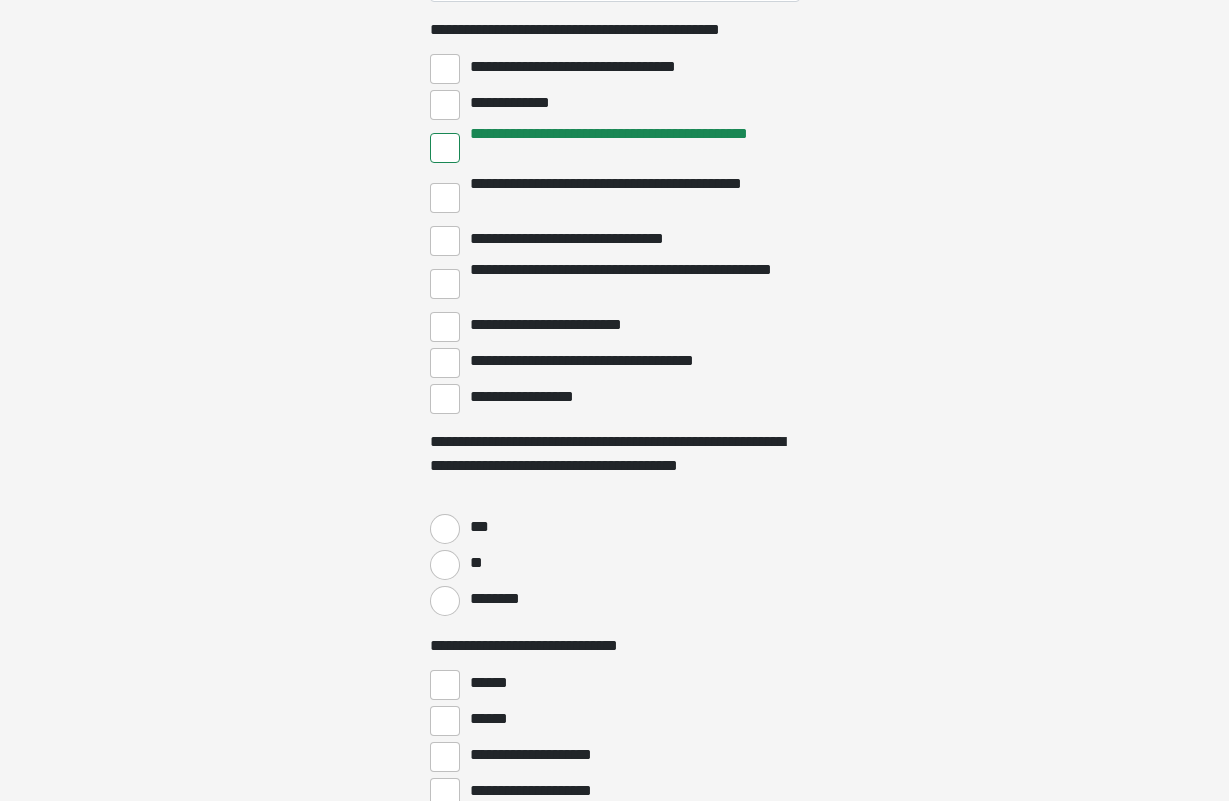 scroll, scrollTop: 4274, scrollLeft: 0, axis: vertical 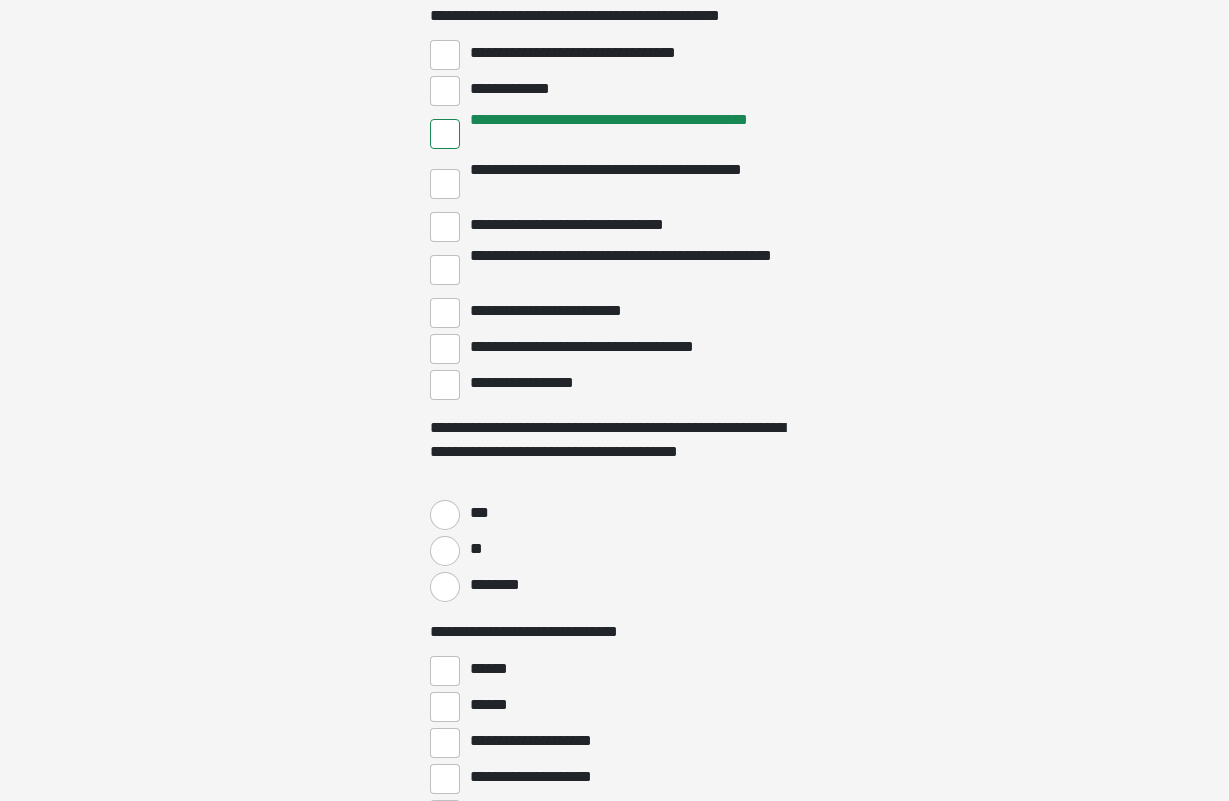 click on "**********" at bounding box center [445, 313] 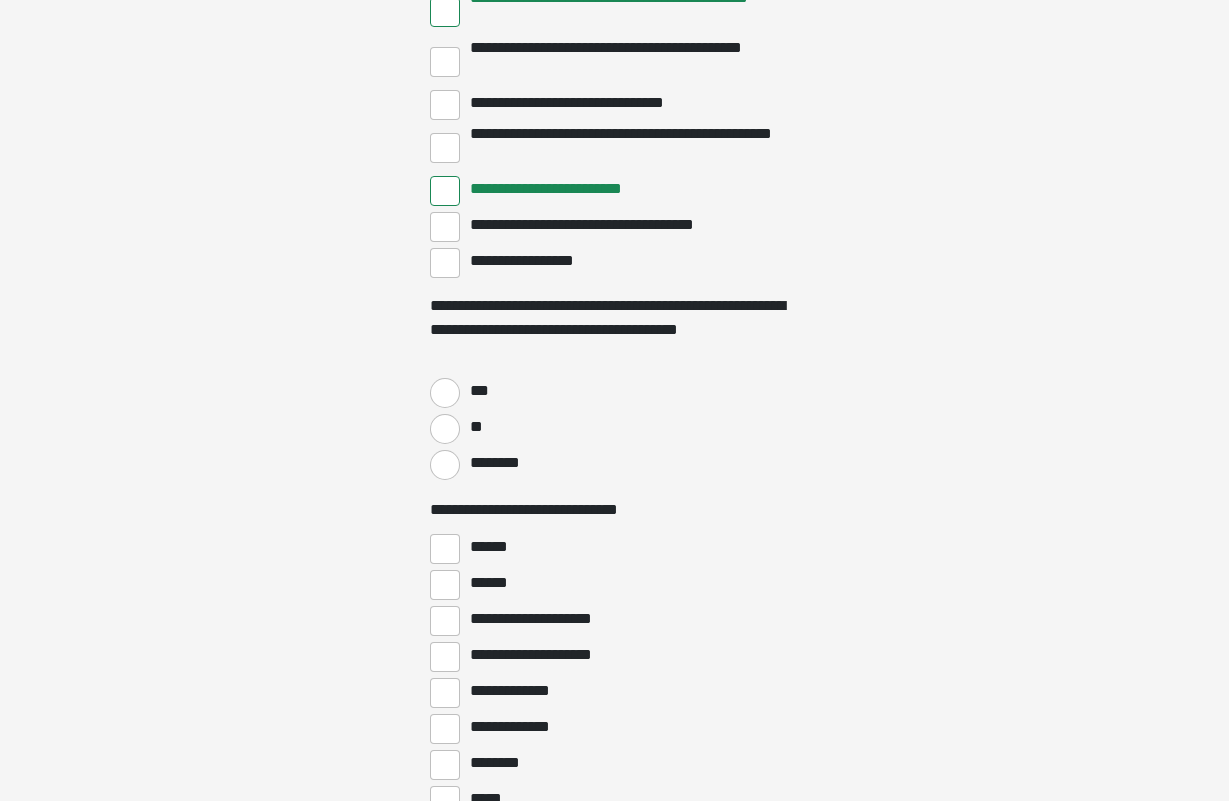 scroll, scrollTop: 4399, scrollLeft: 0, axis: vertical 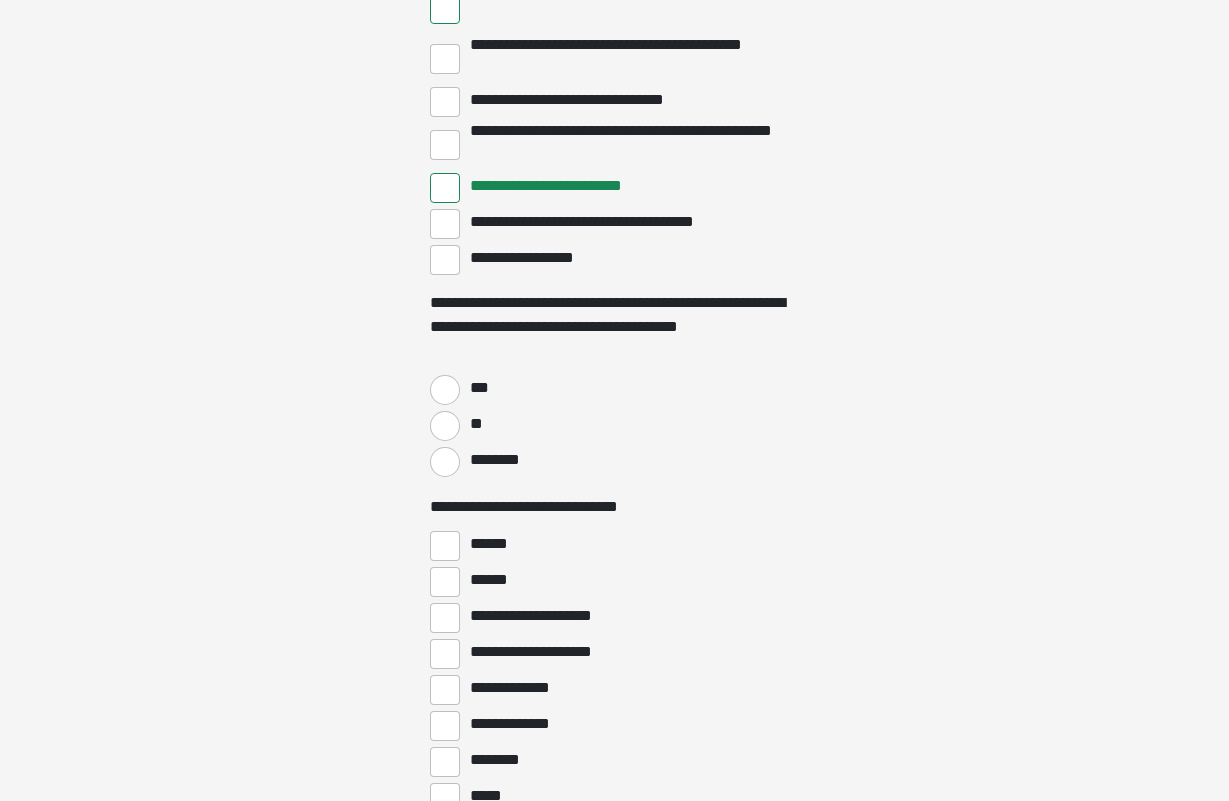 click on "**" at bounding box center (445, 426) 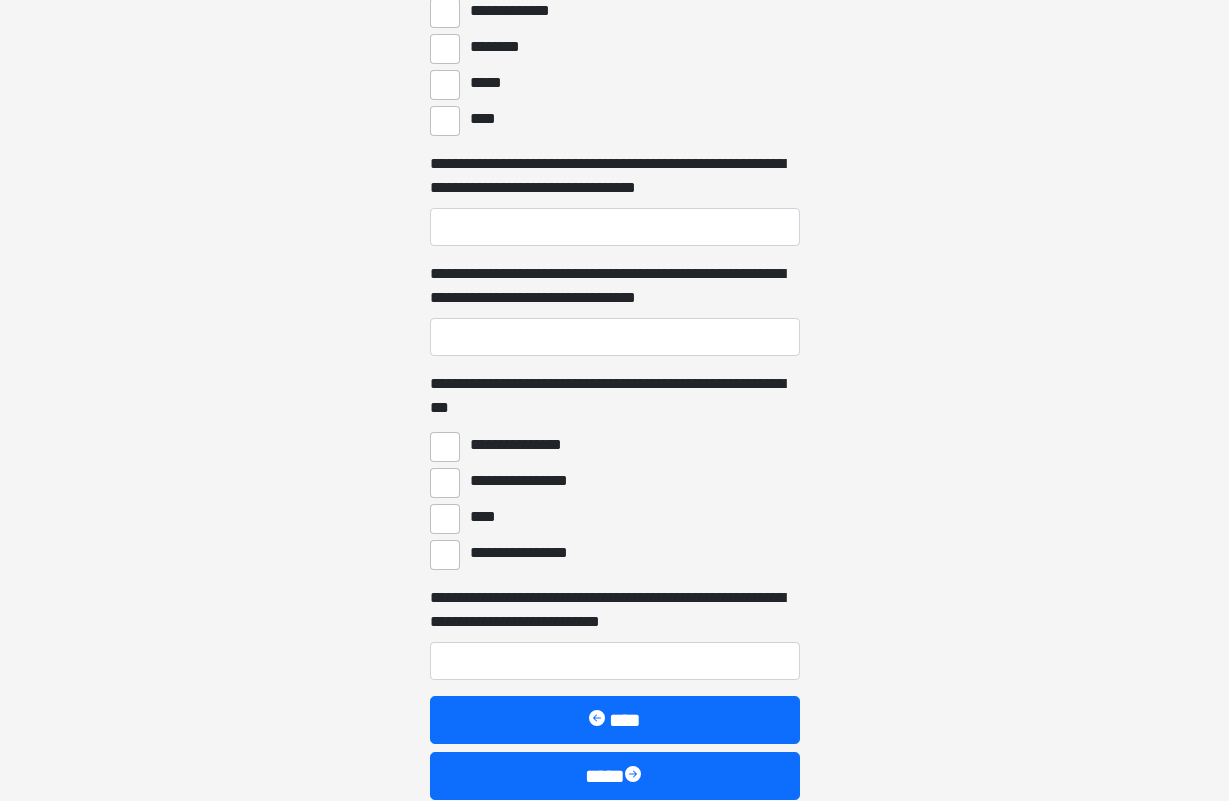 scroll, scrollTop: 5478, scrollLeft: 0, axis: vertical 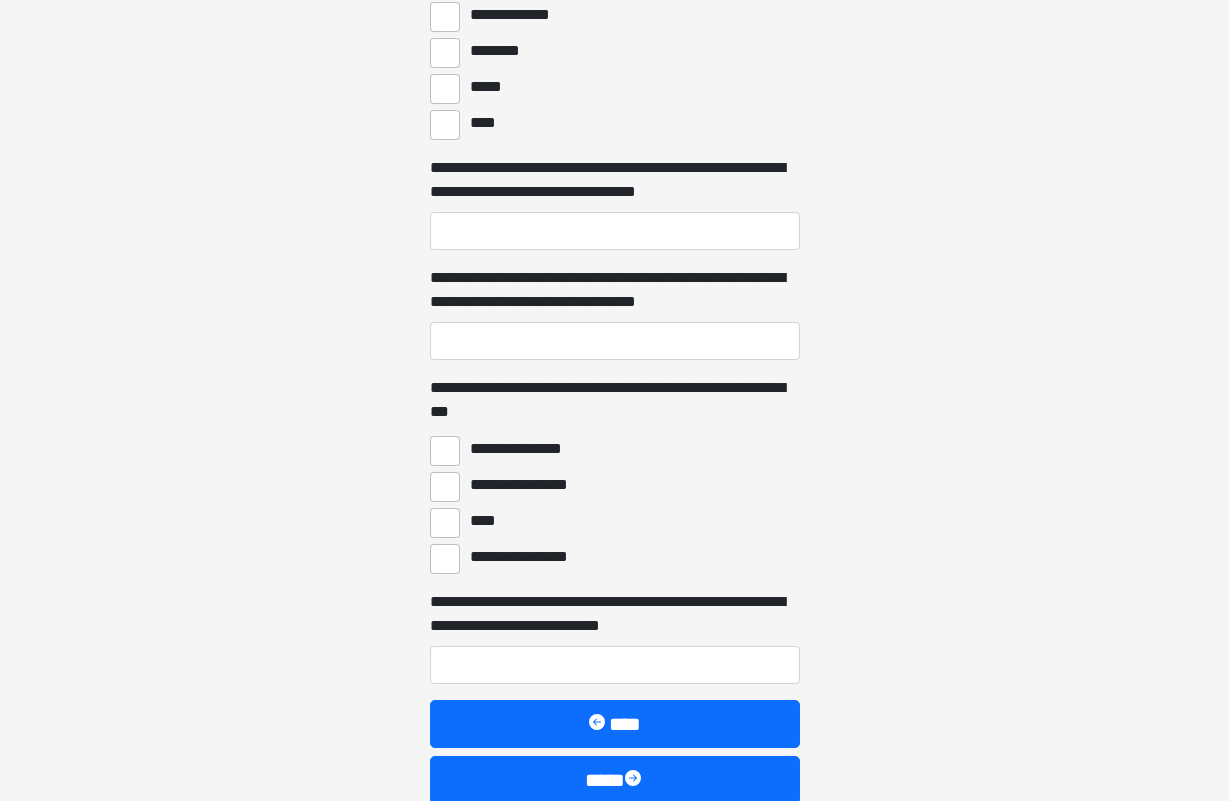 click on "****" at bounding box center [445, 523] 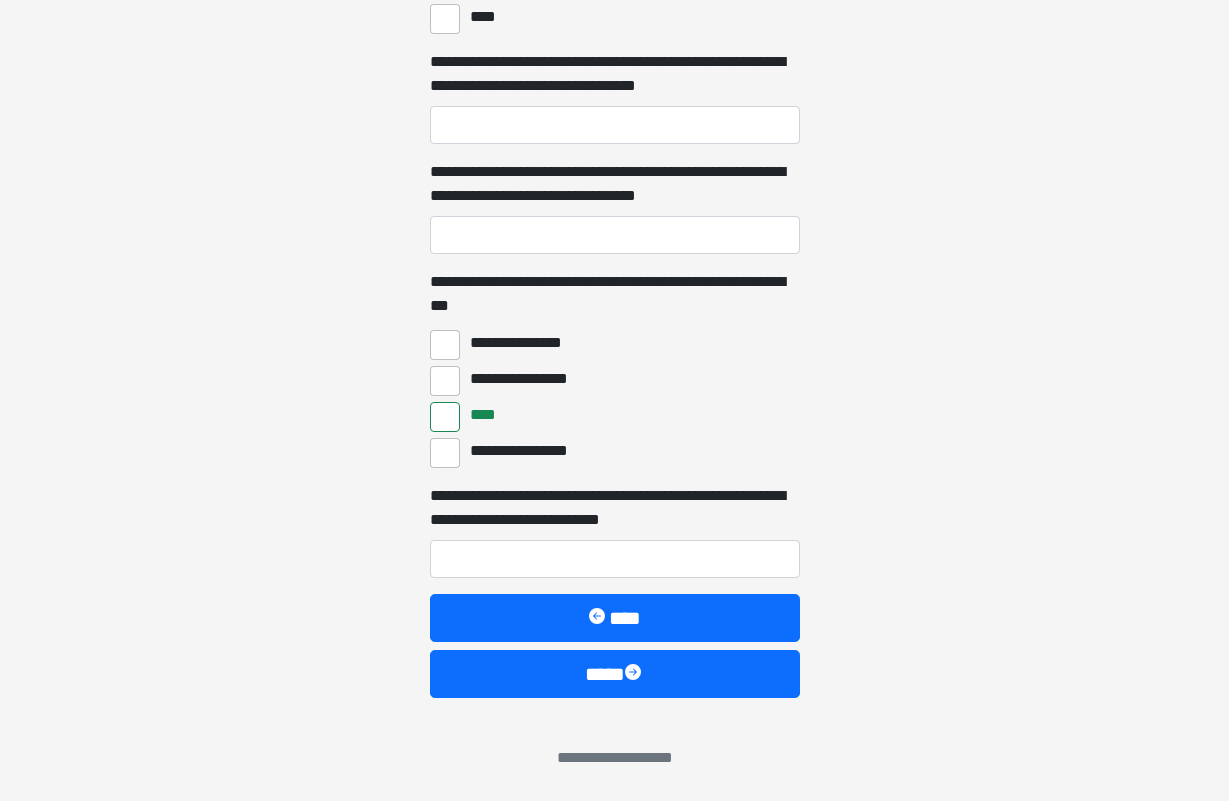 scroll, scrollTop: 5584, scrollLeft: 0, axis: vertical 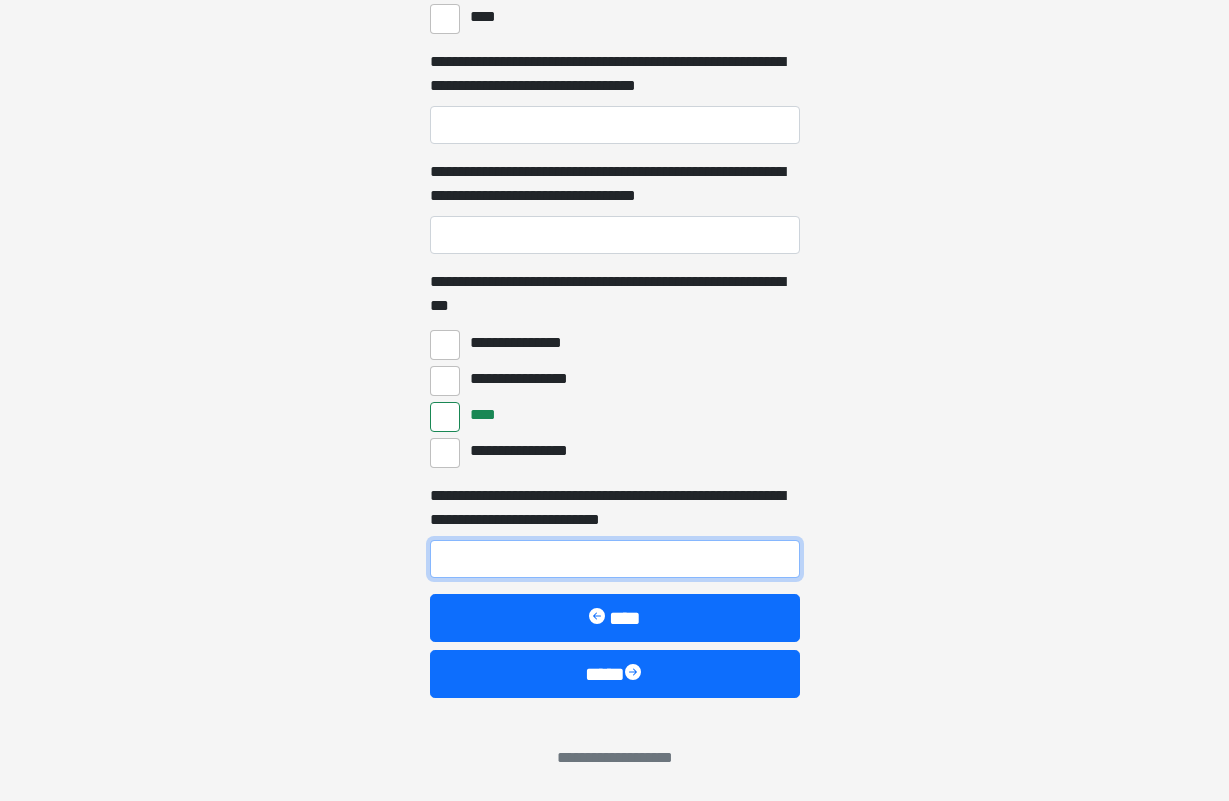 click on "**********" at bounding box center [615, 559] 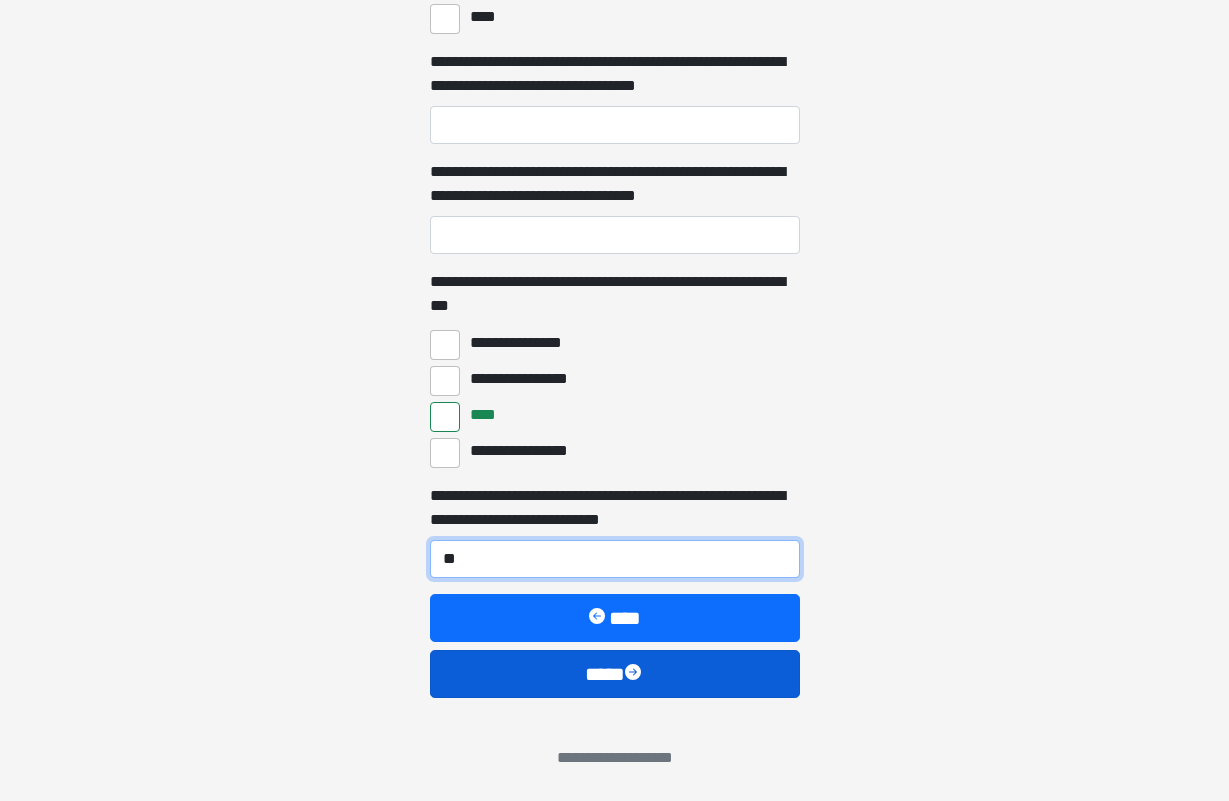 type on "**" 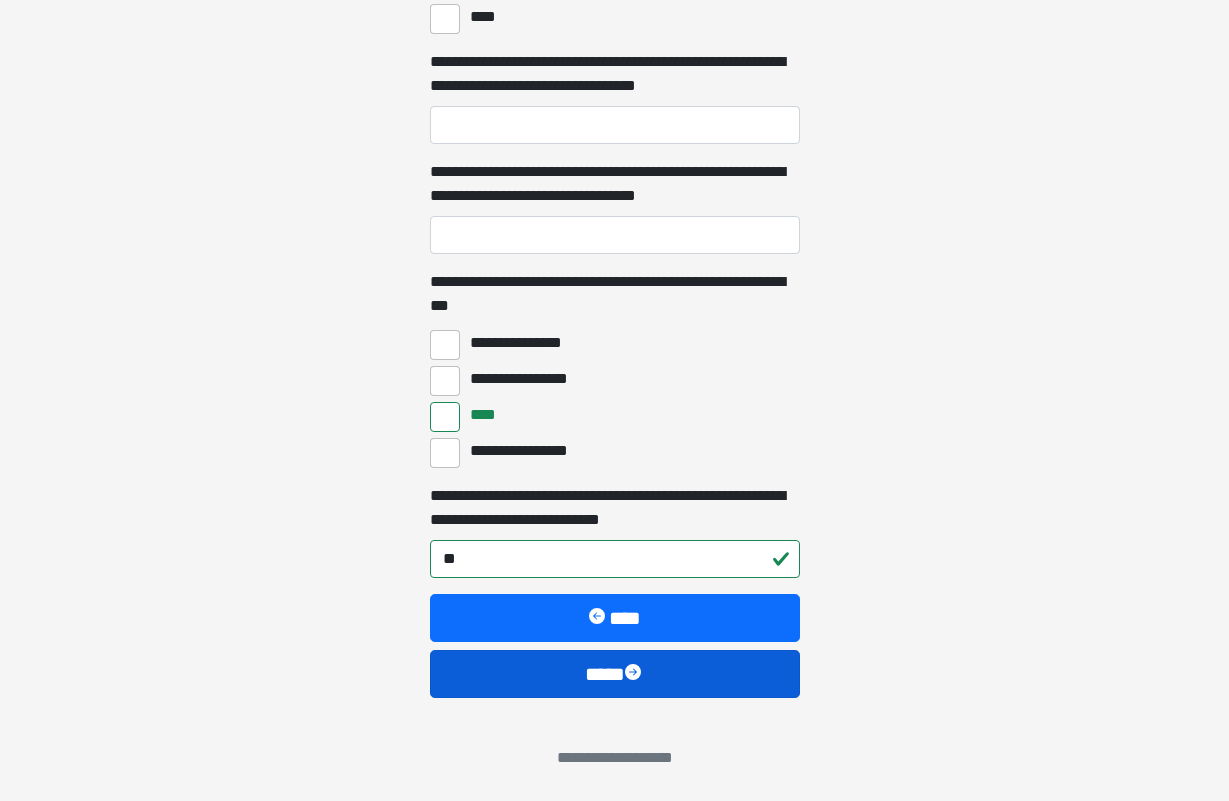 click on "****" at bounding box center [615, 674] 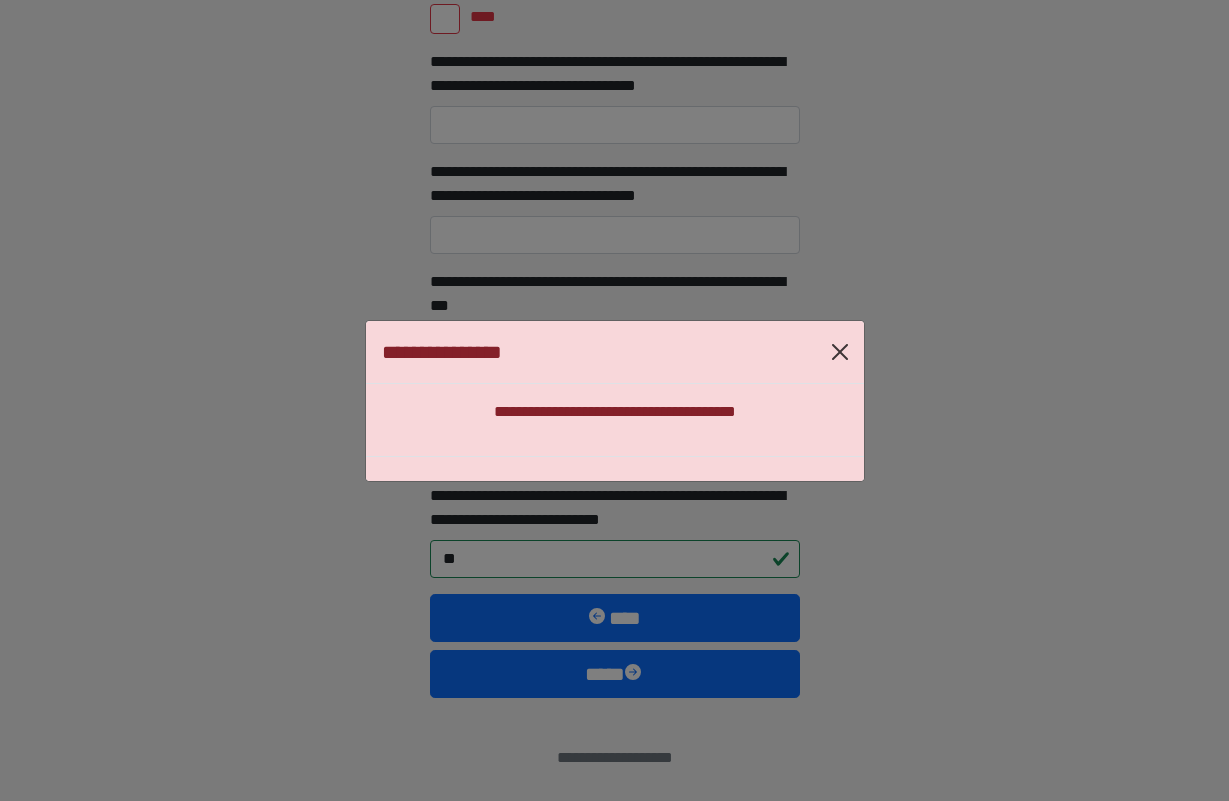 click at bounding box center [840, 352] 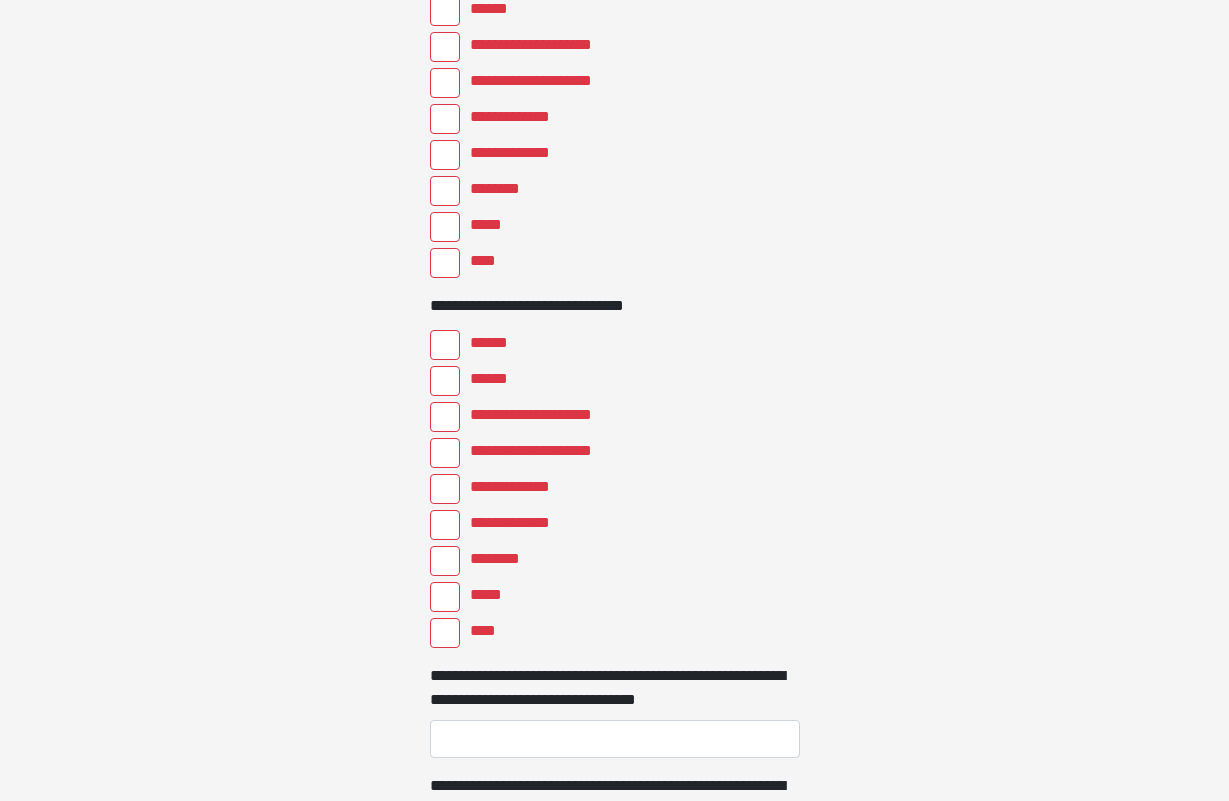 scroll, scrollTop: 4969, scrollLeft: 0, axis: vertical 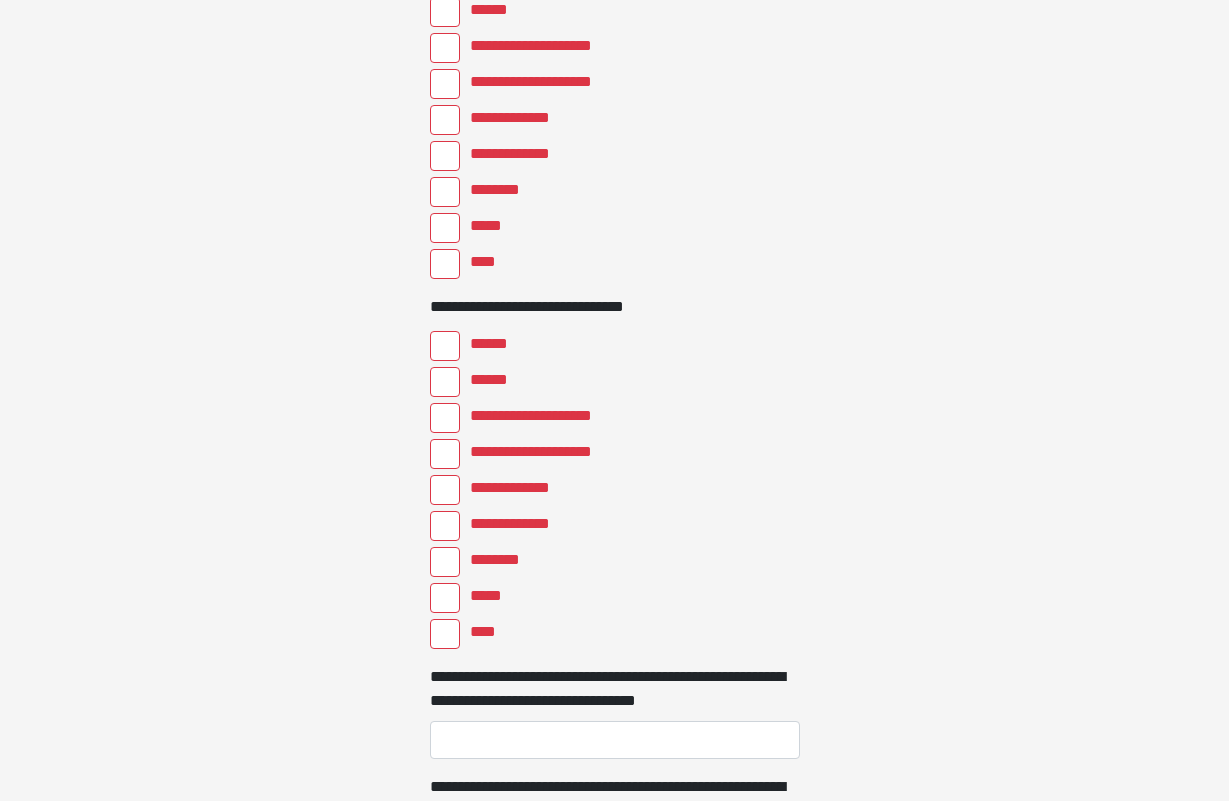 click on "****" at bounding box center (445, 634) 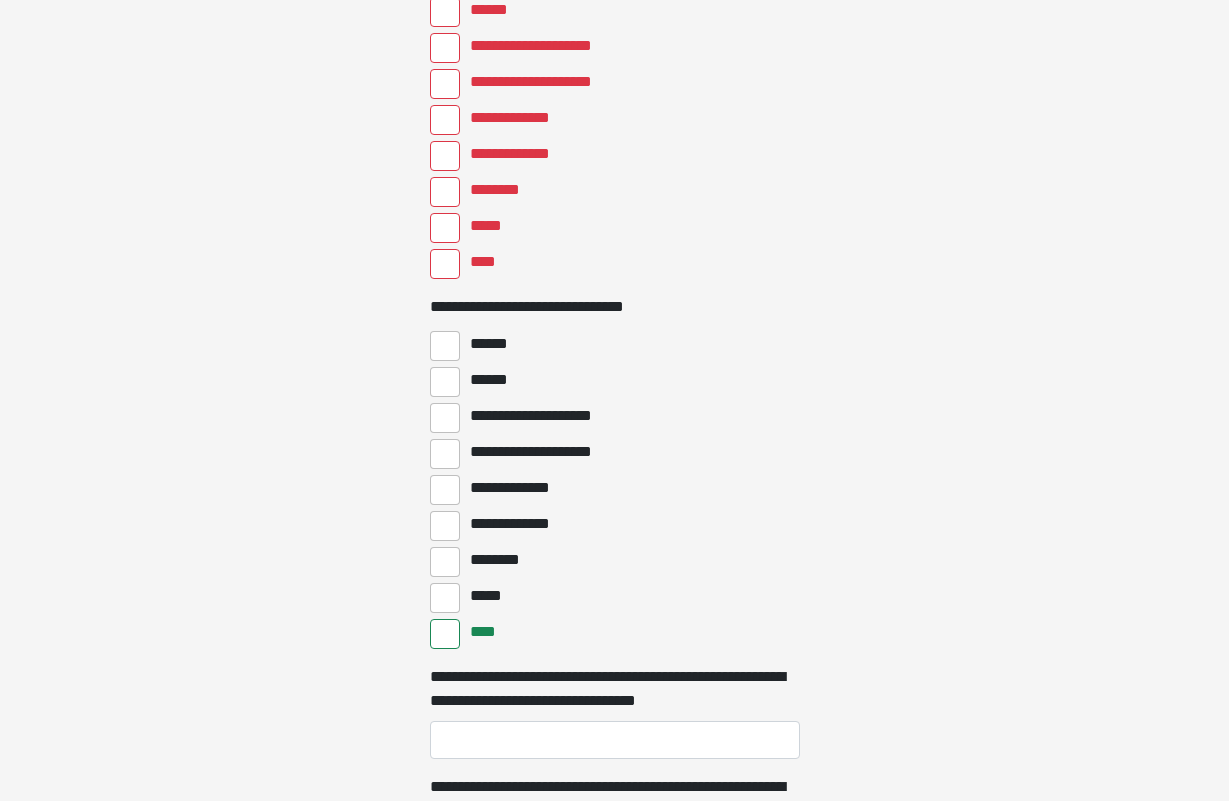 click on "****" at bounding box center [445, 264] 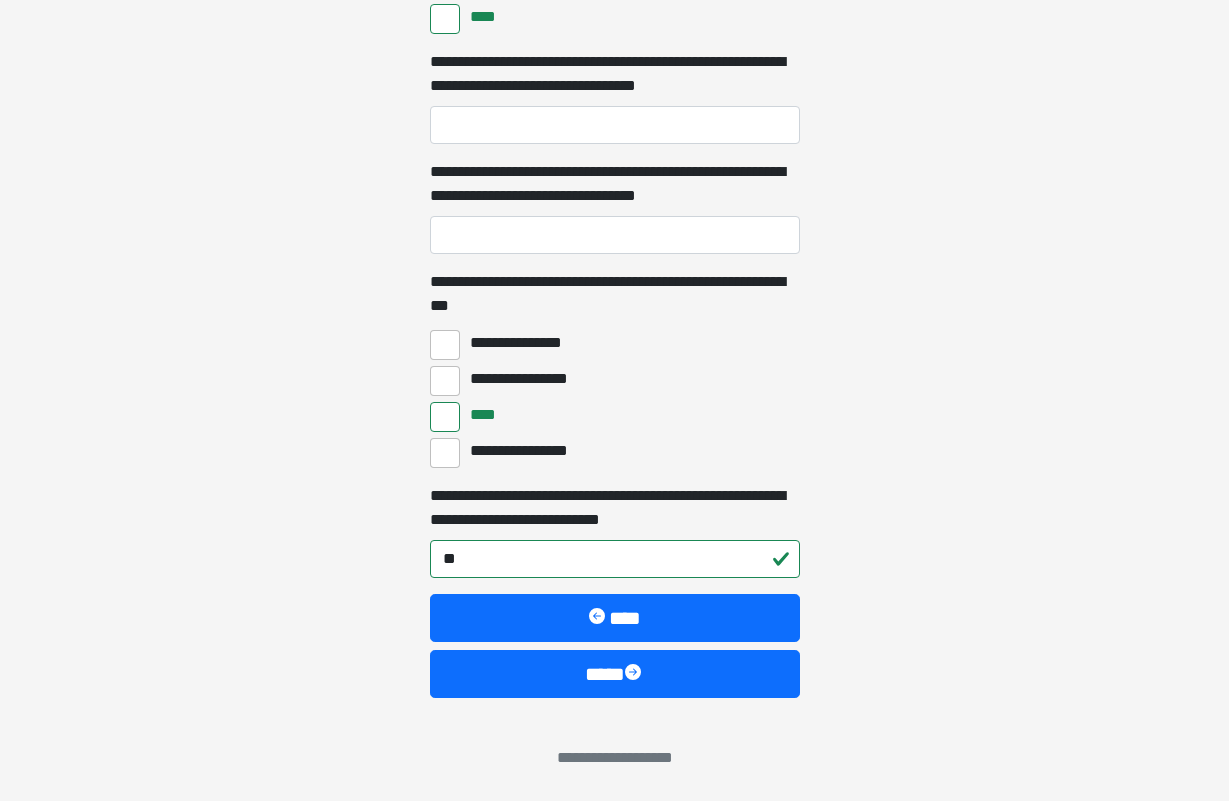 scroll, scrollTop: 5584, scrollLeft: 0, axis: vertical 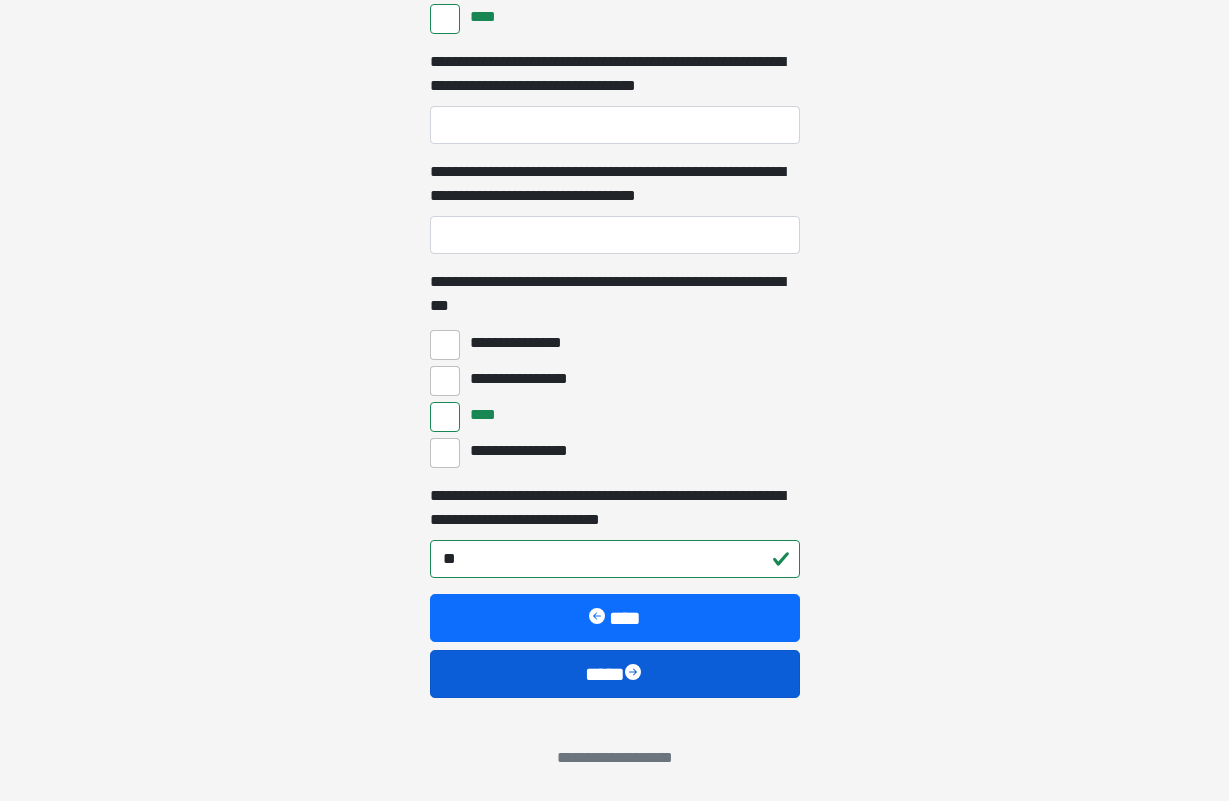 click on "****" at bounding box center (615, 674) 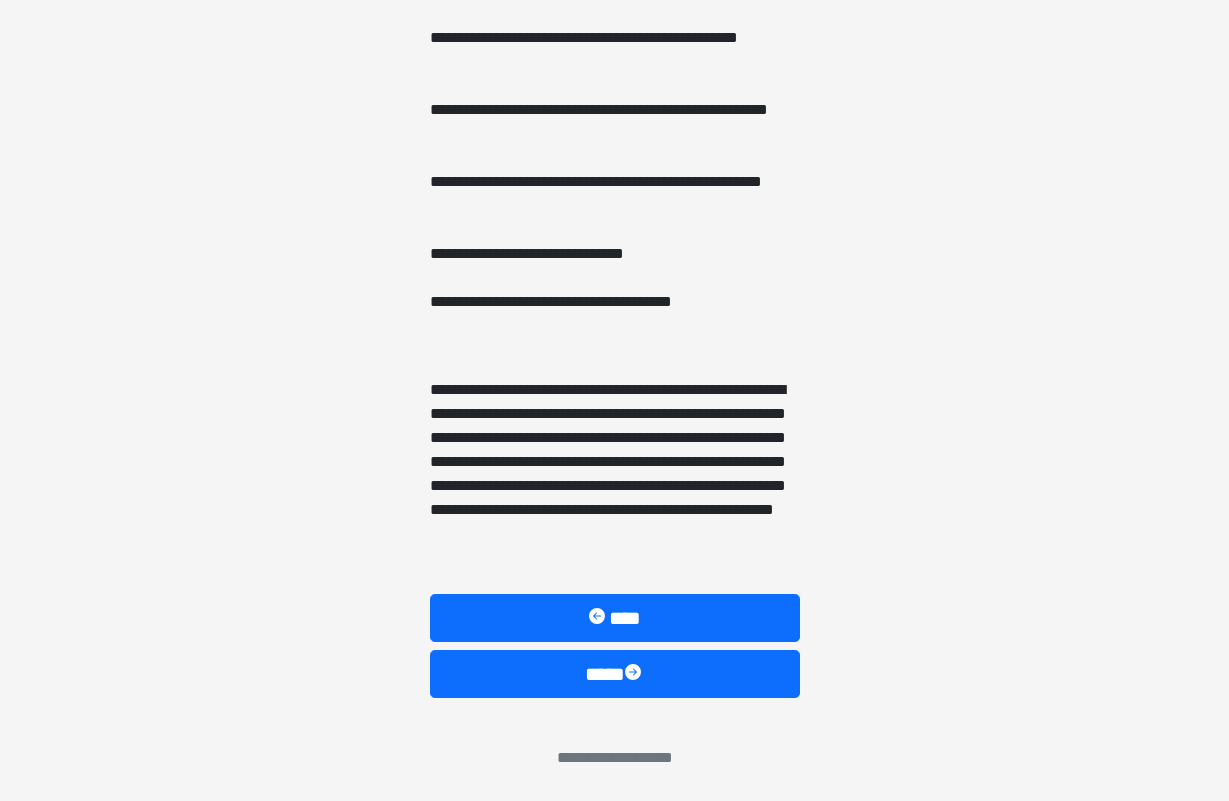scroll, scrollTop: 1428, scrollLeft: 0, axis: vertical 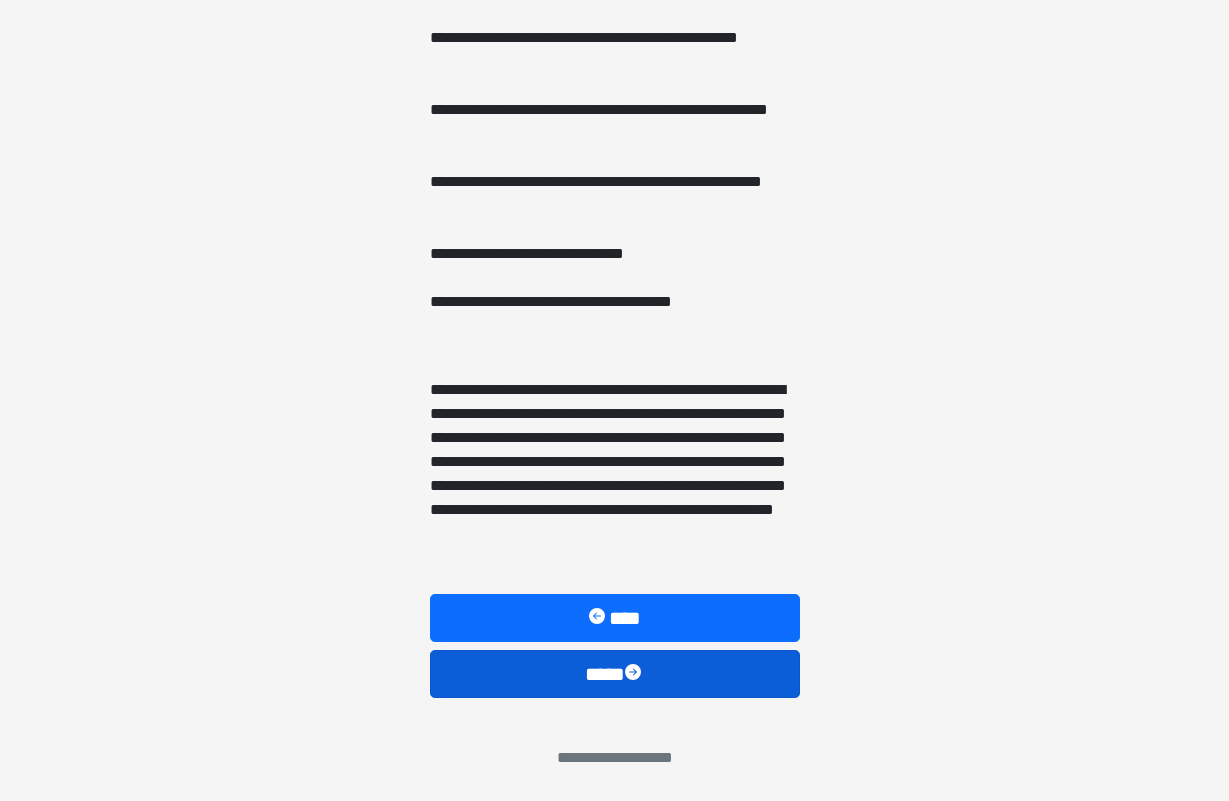 click on "****" at bounding box center (615, 674) 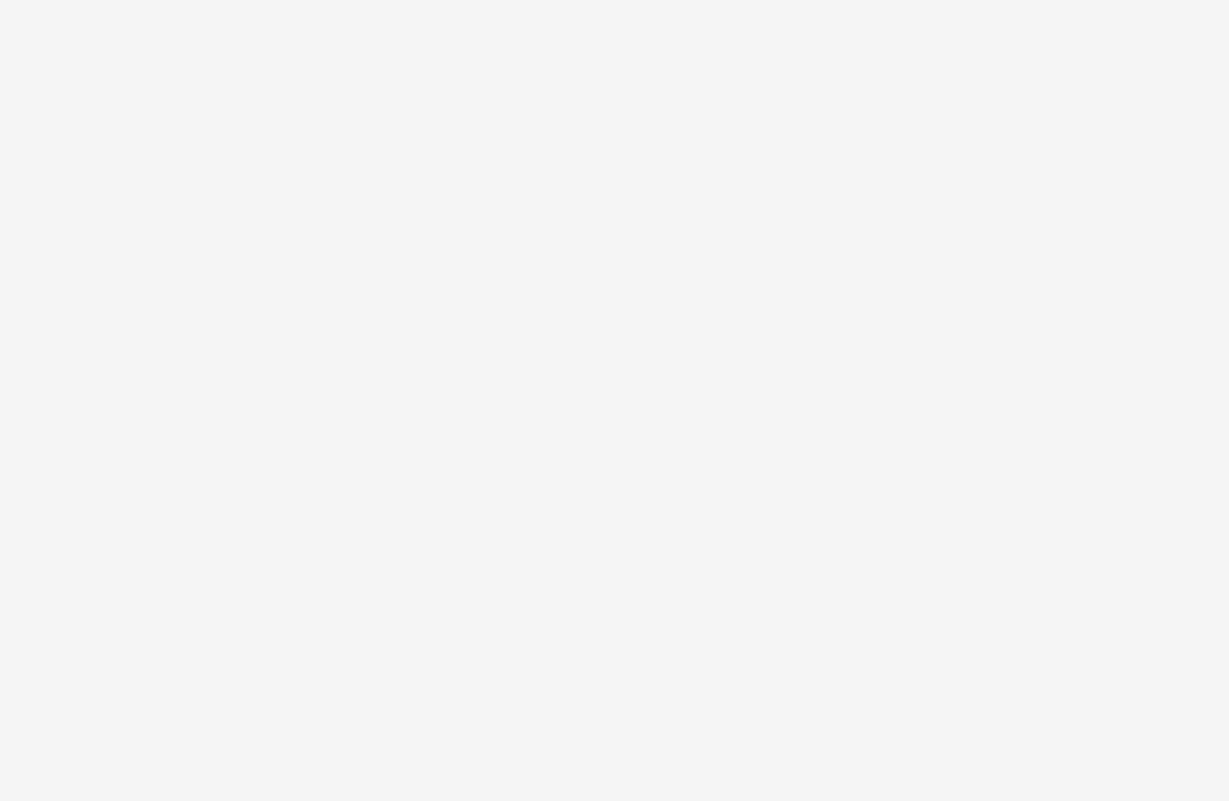 scroll, scrollTop: 0, scrollLeft: 0, axis: both 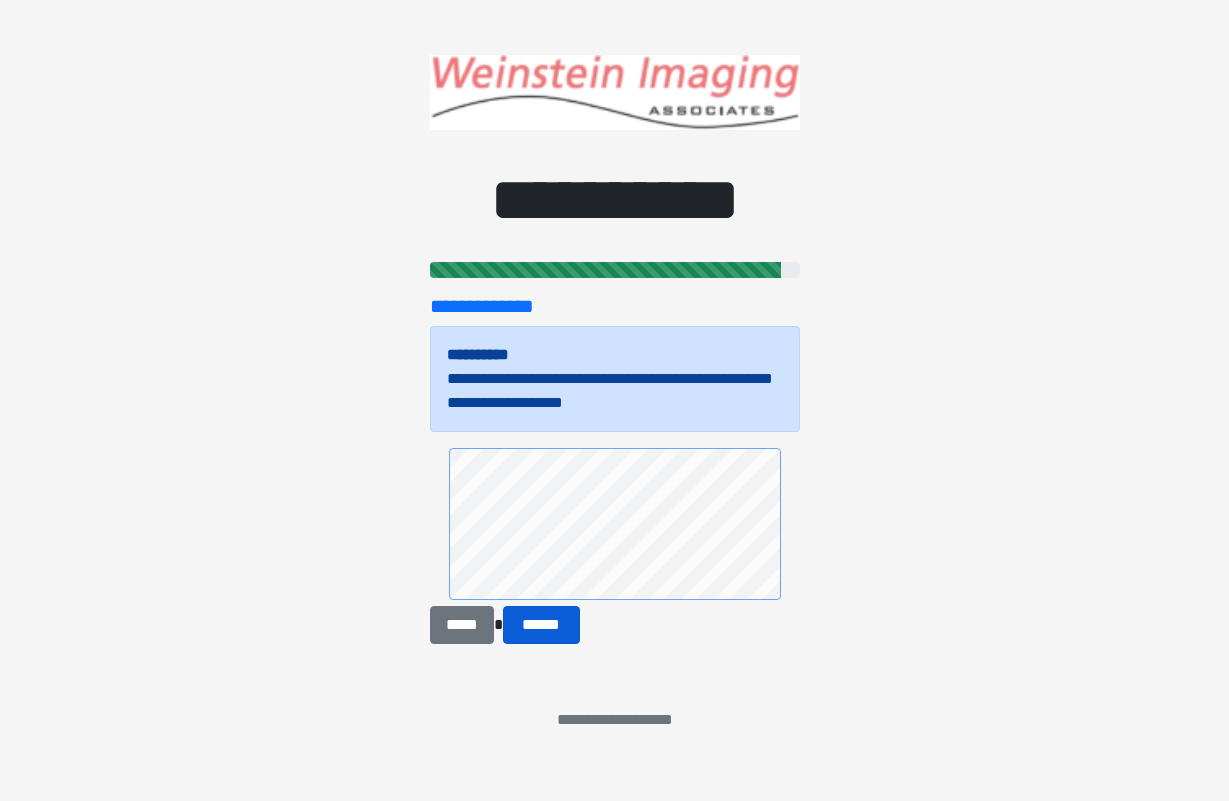 click on "******" at bounding box center (541, 625) 